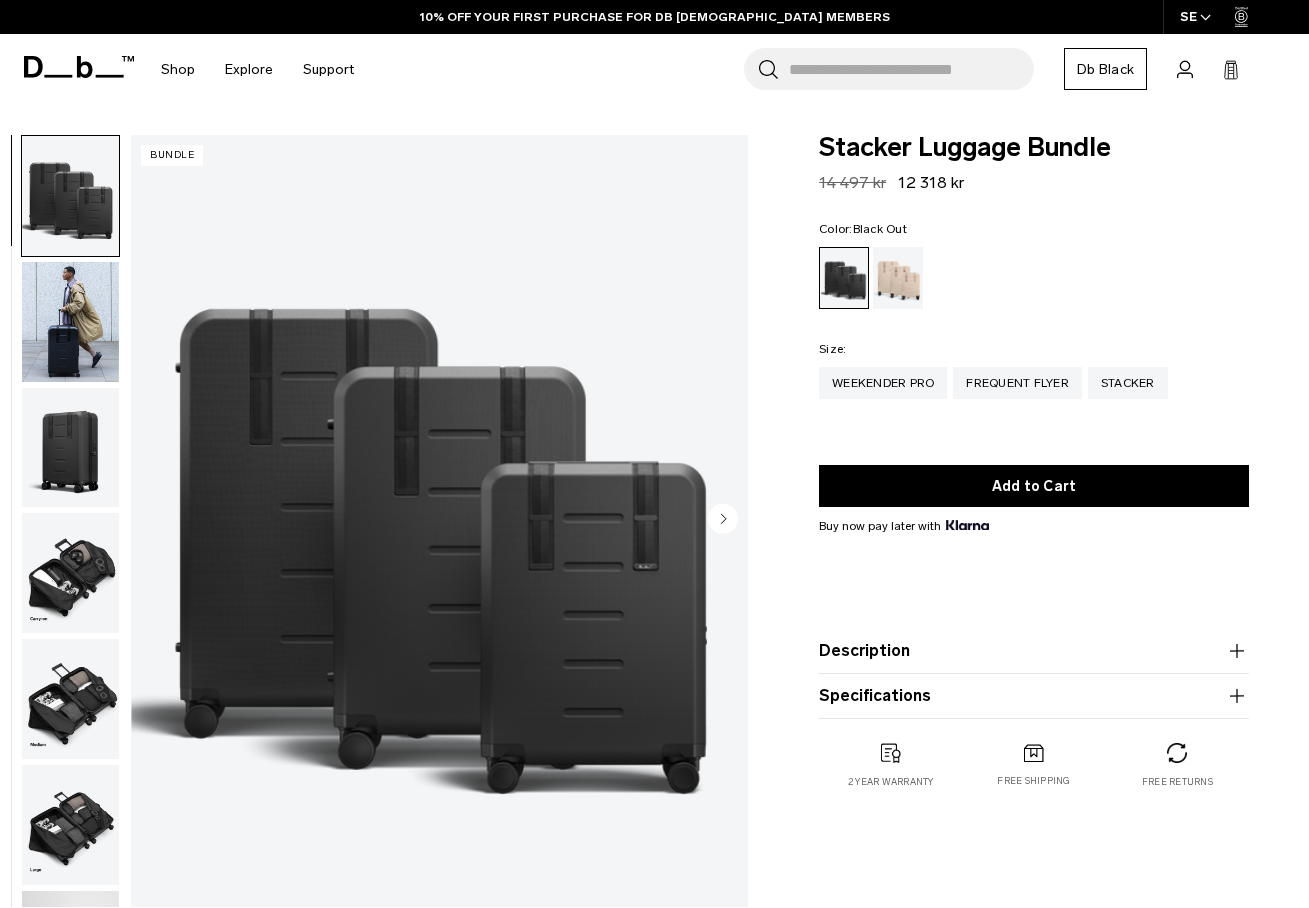 scroll, scrollTop: 0, scrollLeft: 0, axis: both 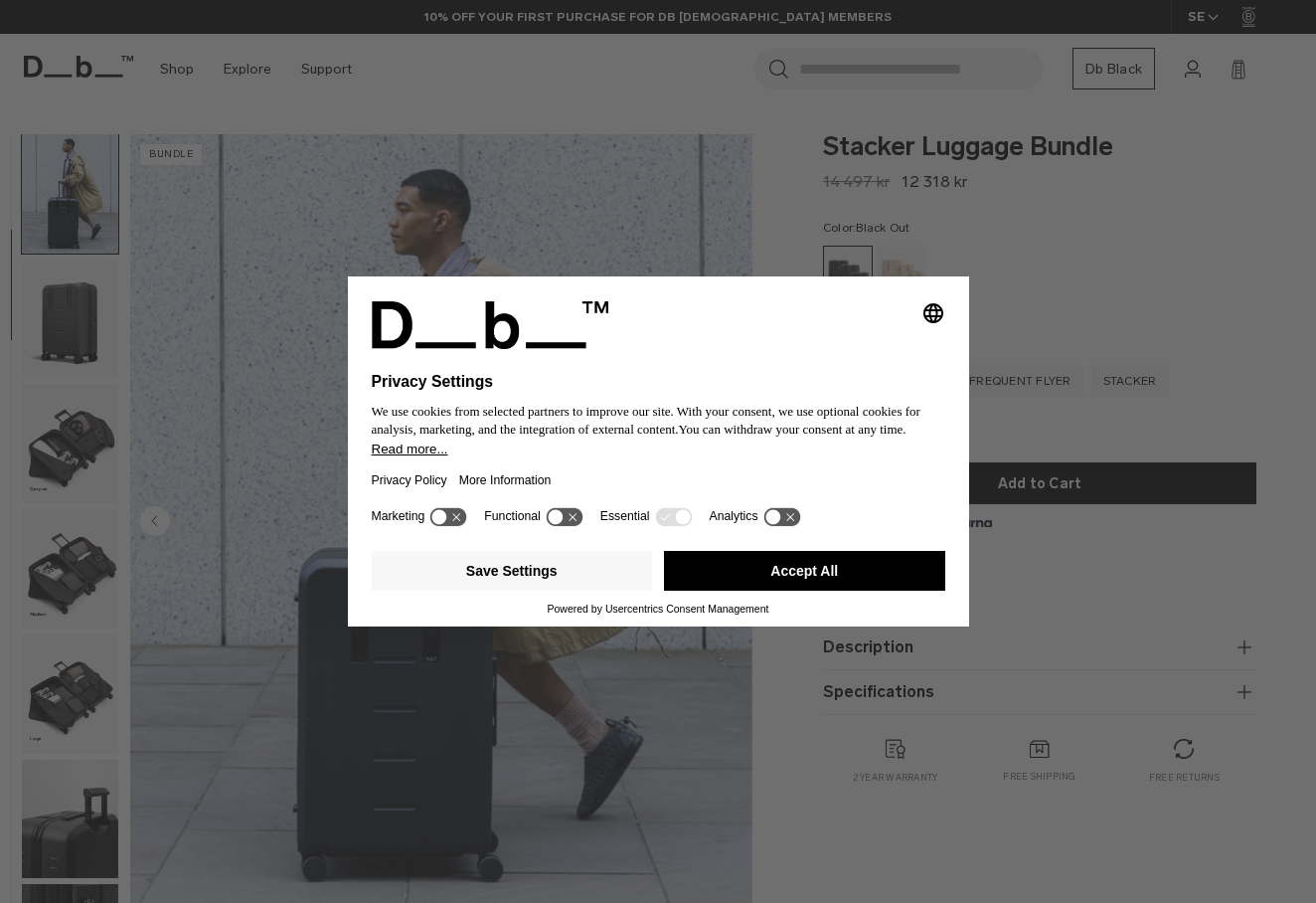 click on "Accept All" at bounding box center (804, 571) 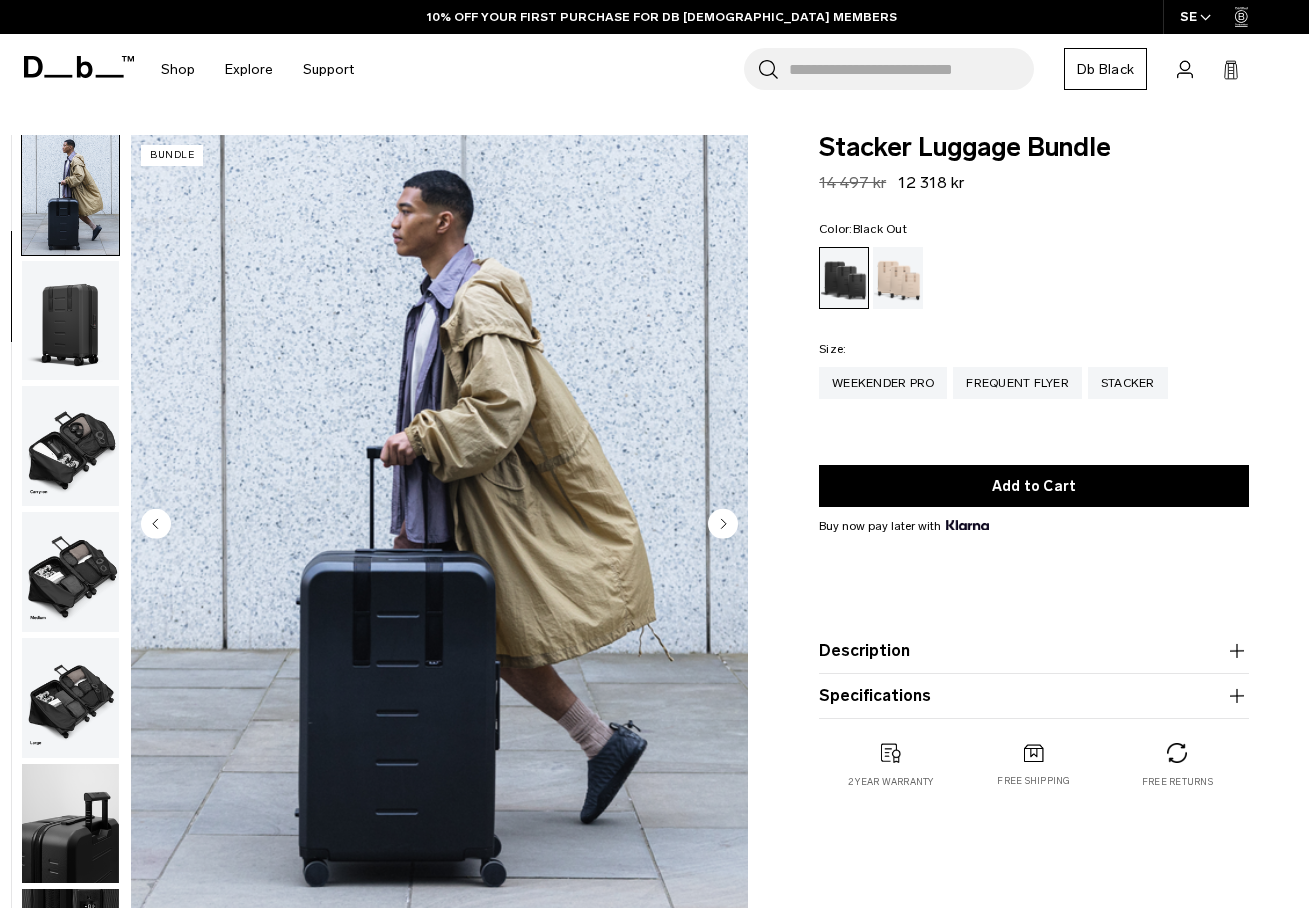scroll, scrollTop: 0, scrollLeft: 0, axis: both 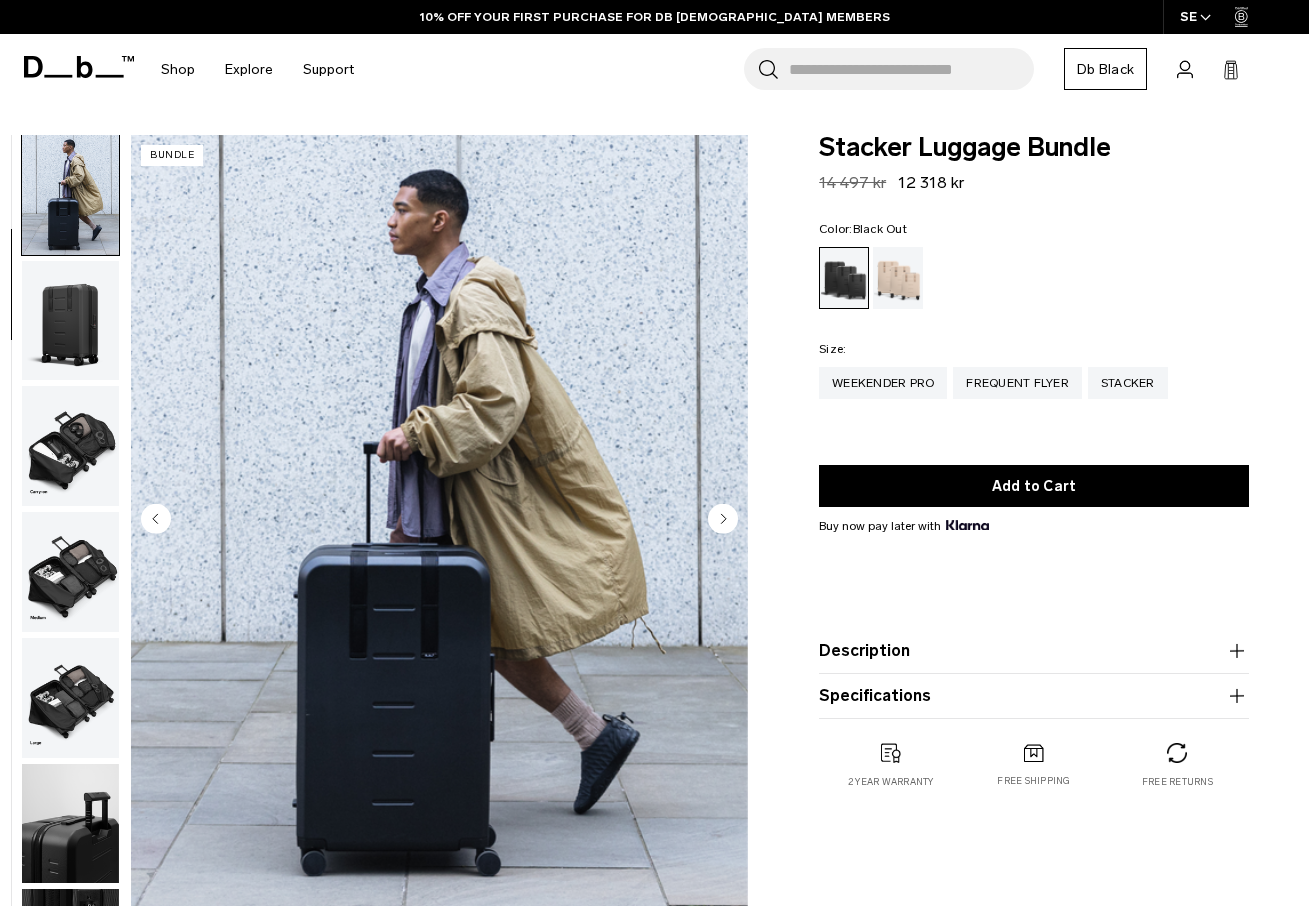 click at bounding box center [70, 446] 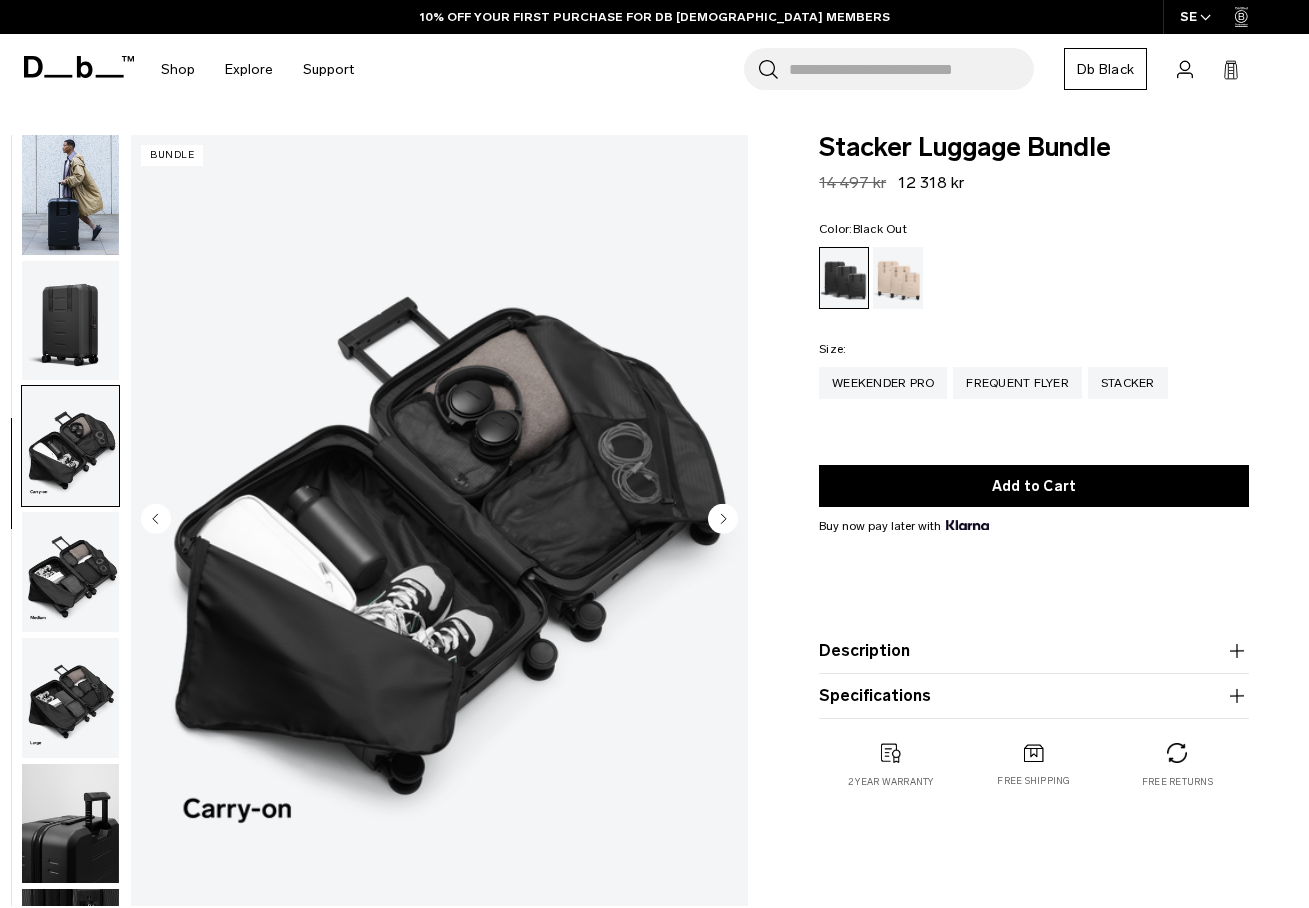 scroll, scrollTop: 243, scrollLeft: 0, axis: vertical 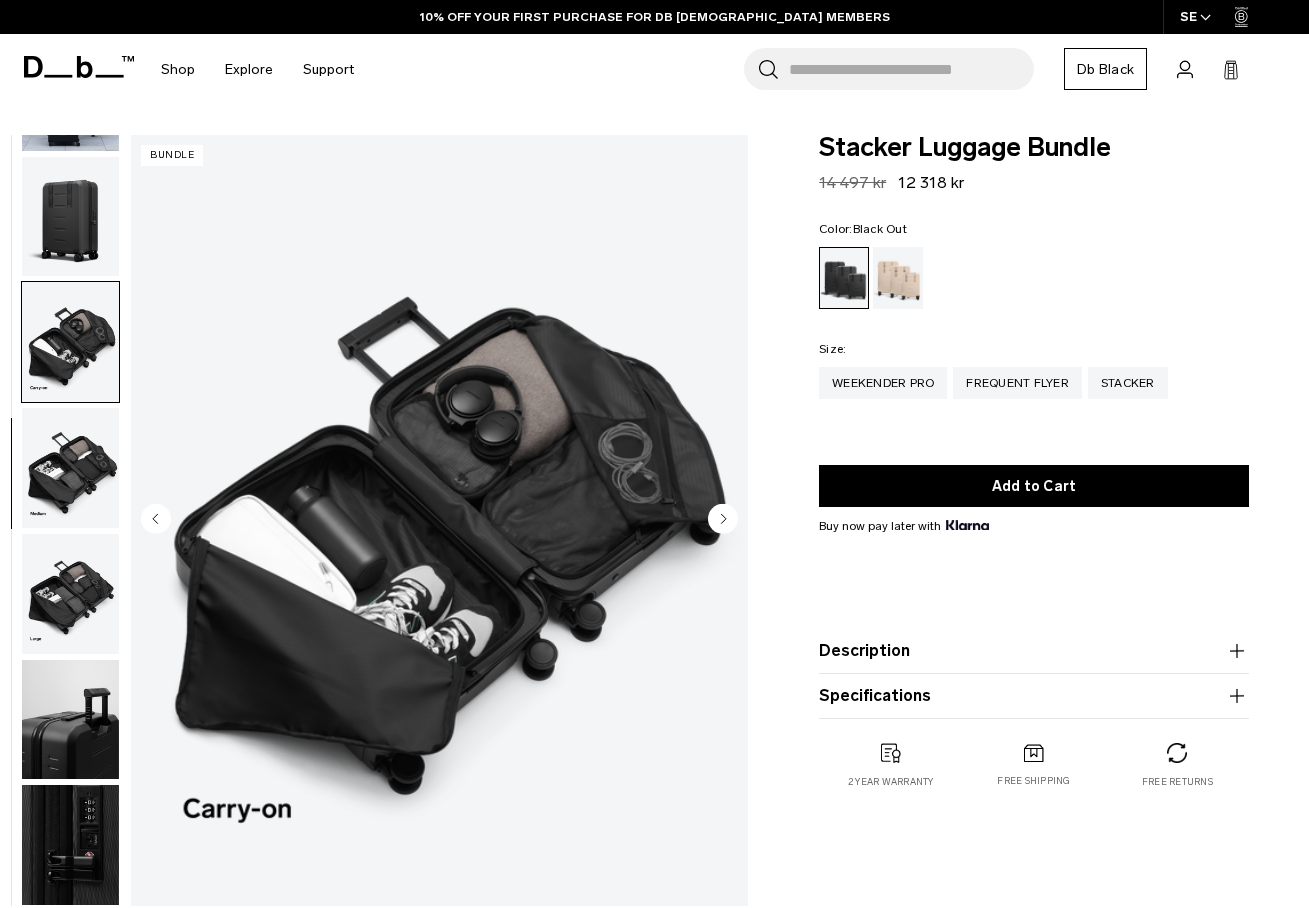 click at bounding box center (70, 468) 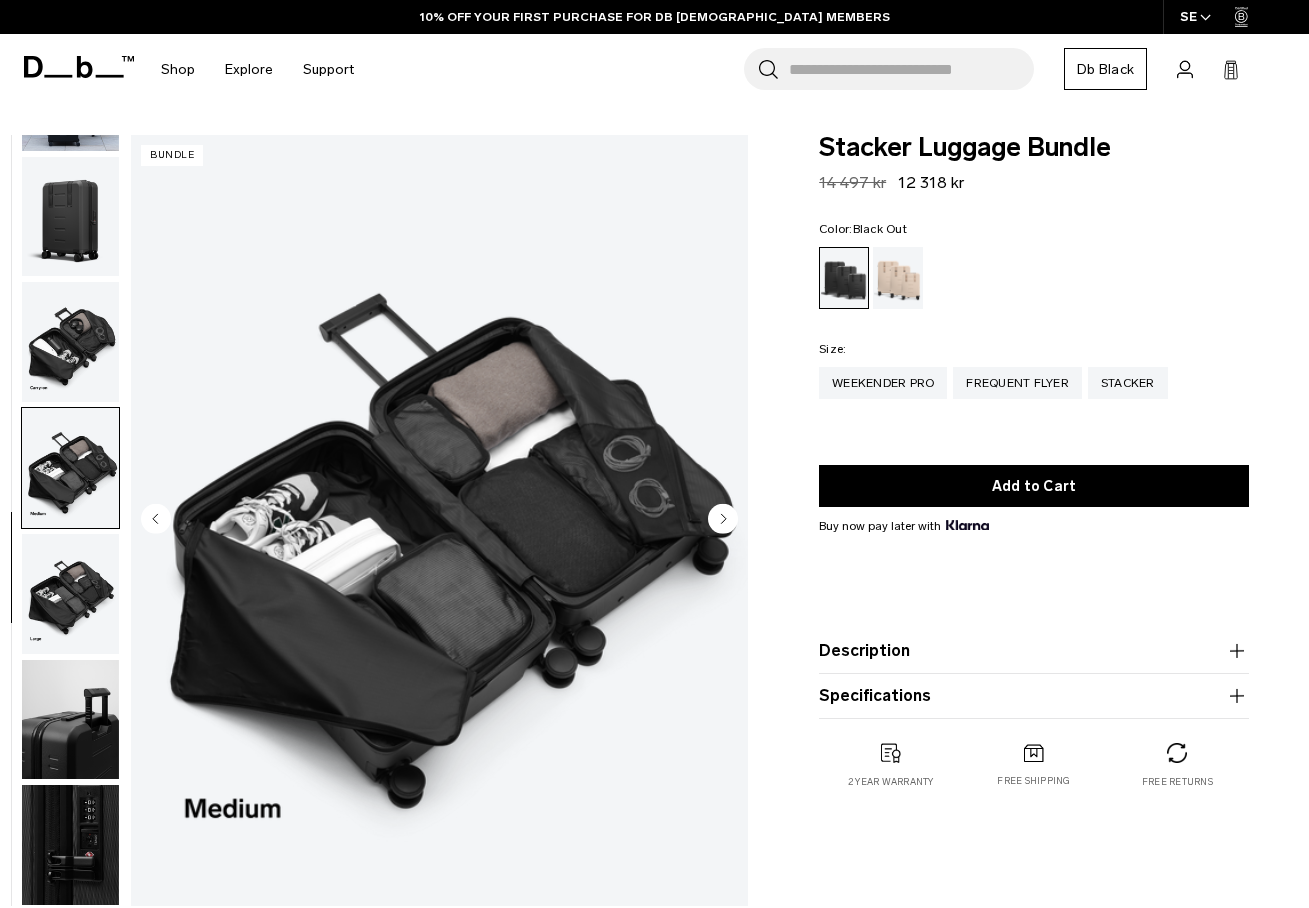 click at bounding box center [70, 594] 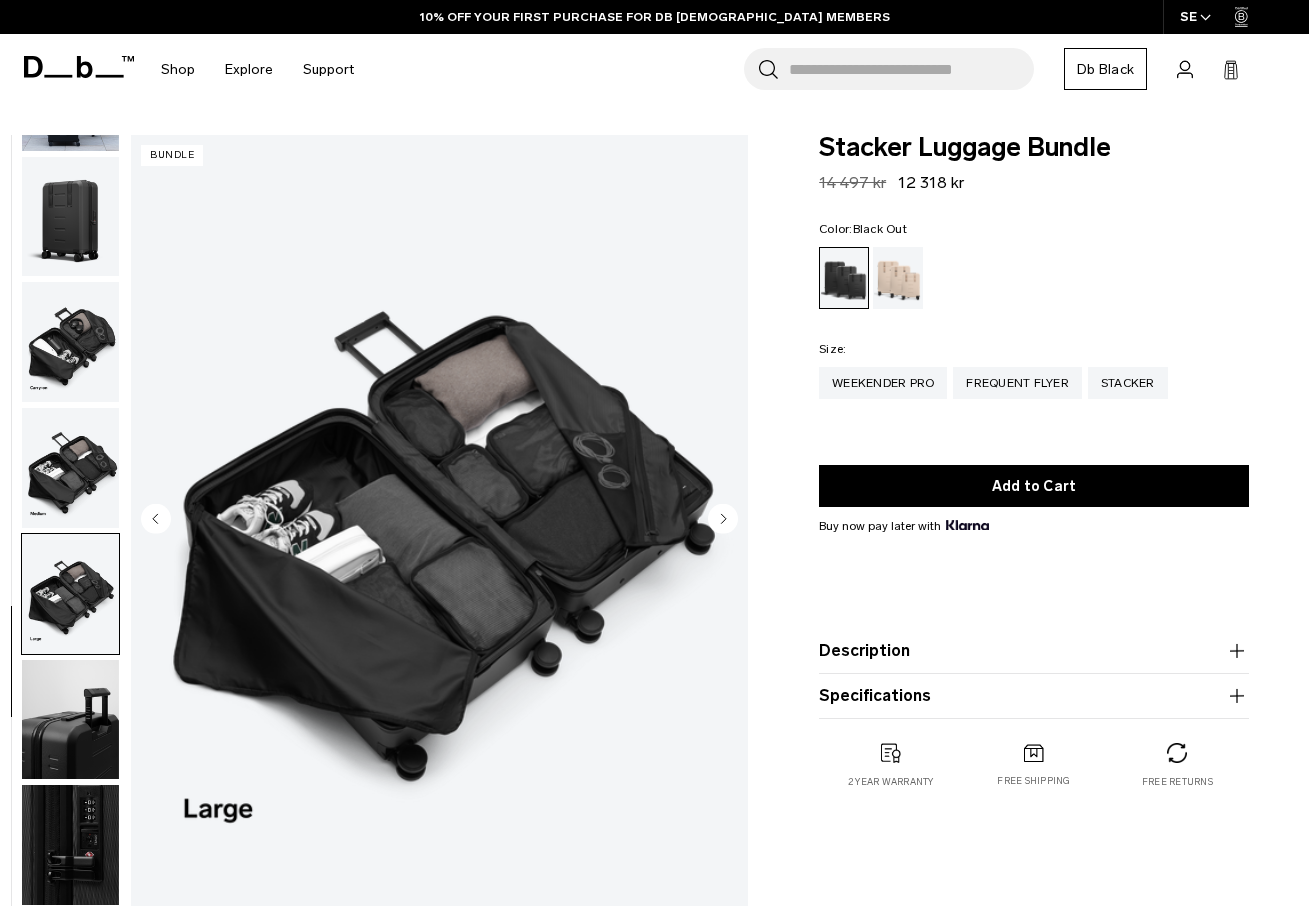 click at bounding box center [70, 720] 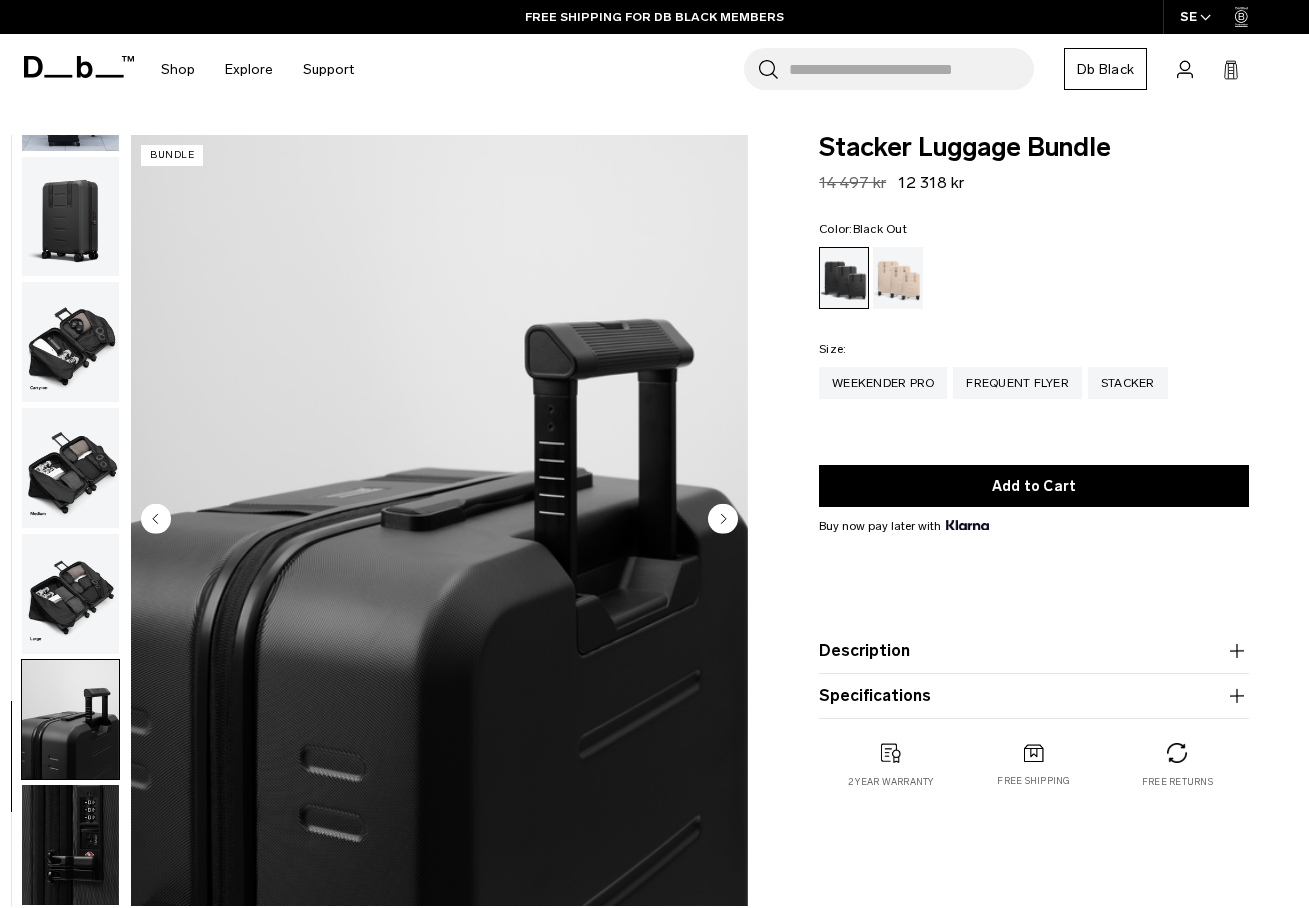 scroll, scrollTop: 0, scrollLeft: 0, axis: both 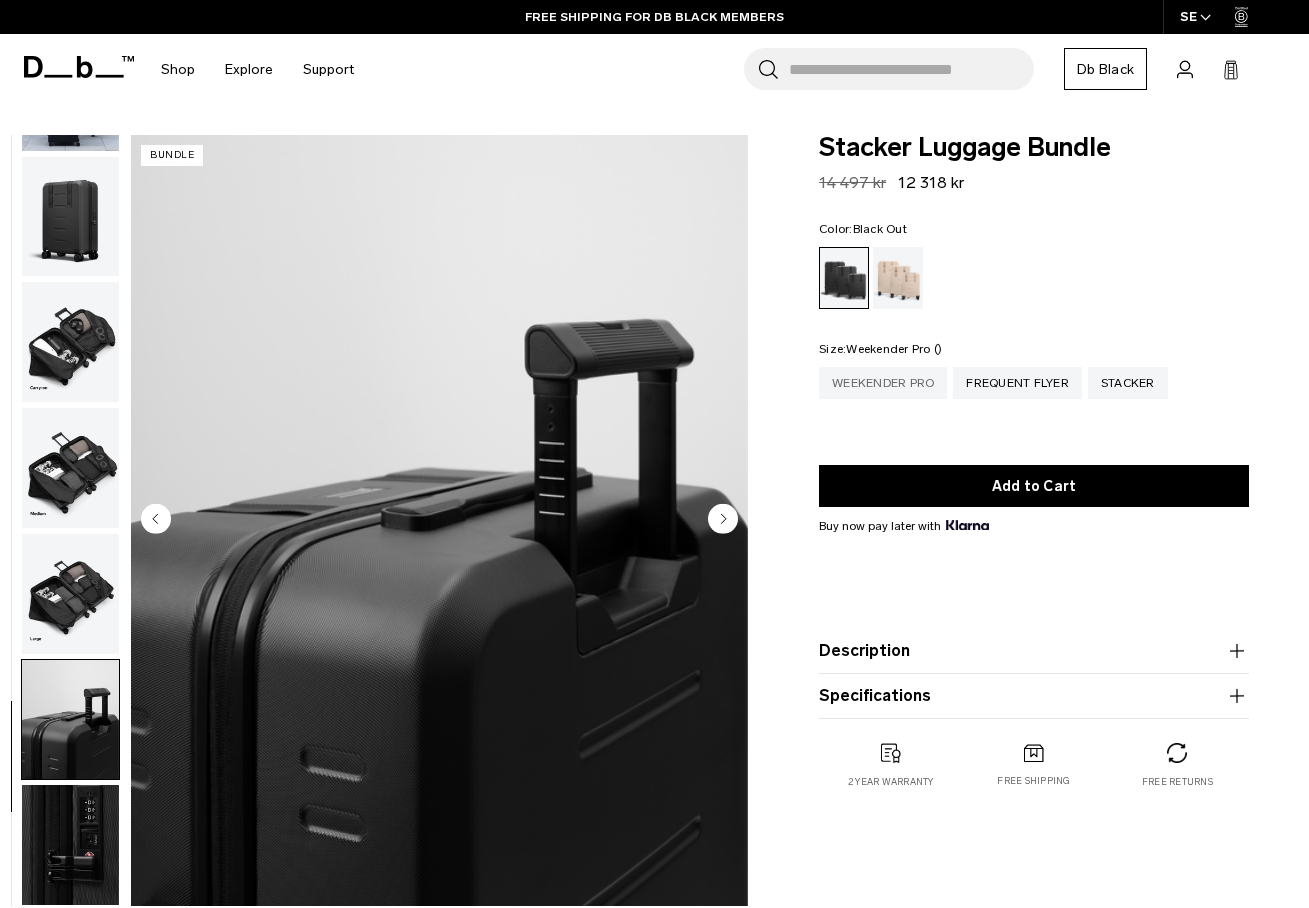 click on "Weekender Pro" at bounding box center [883, 383] 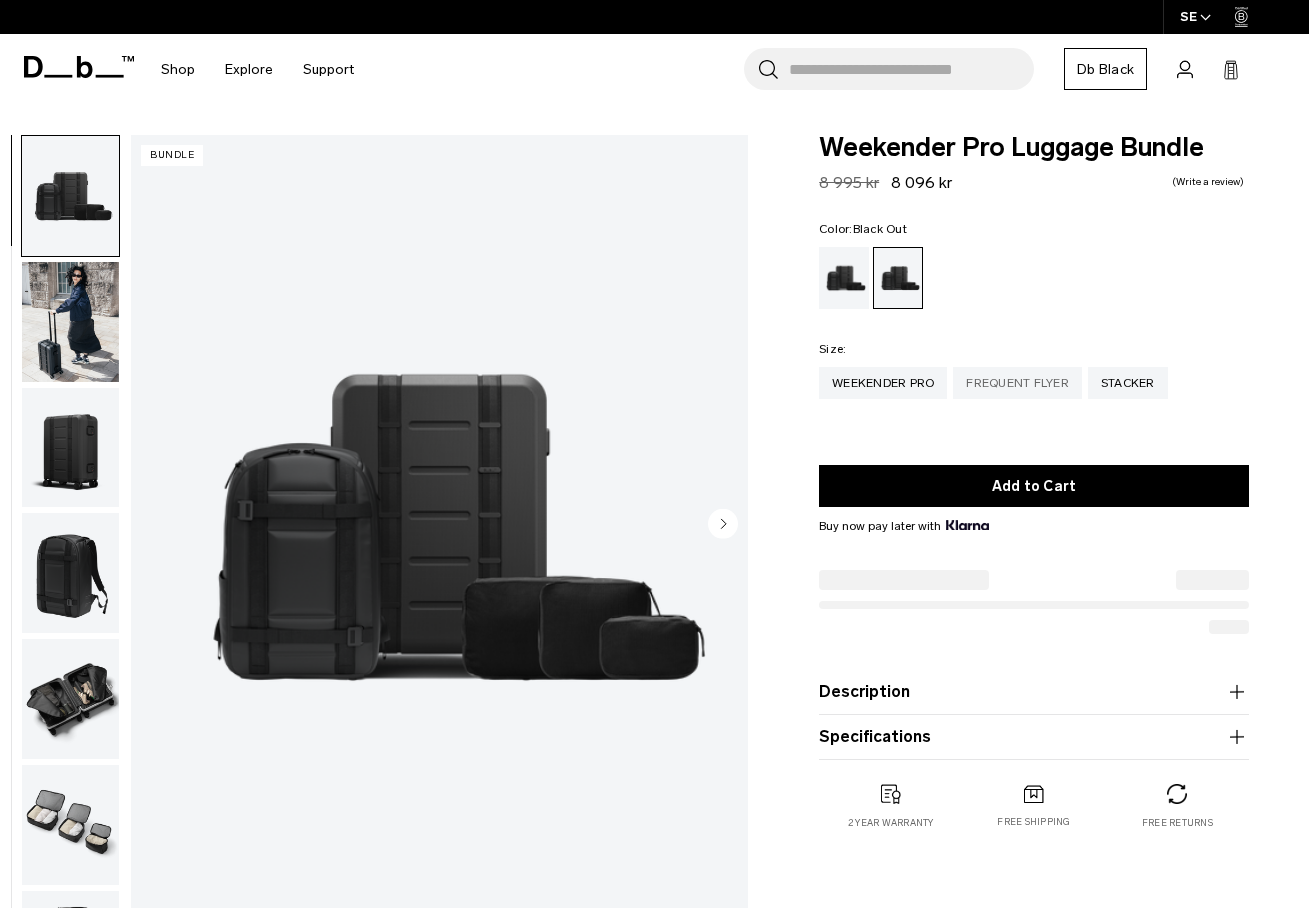 scroll, scrollTop: 0, scrollLeft: 0, axis: both 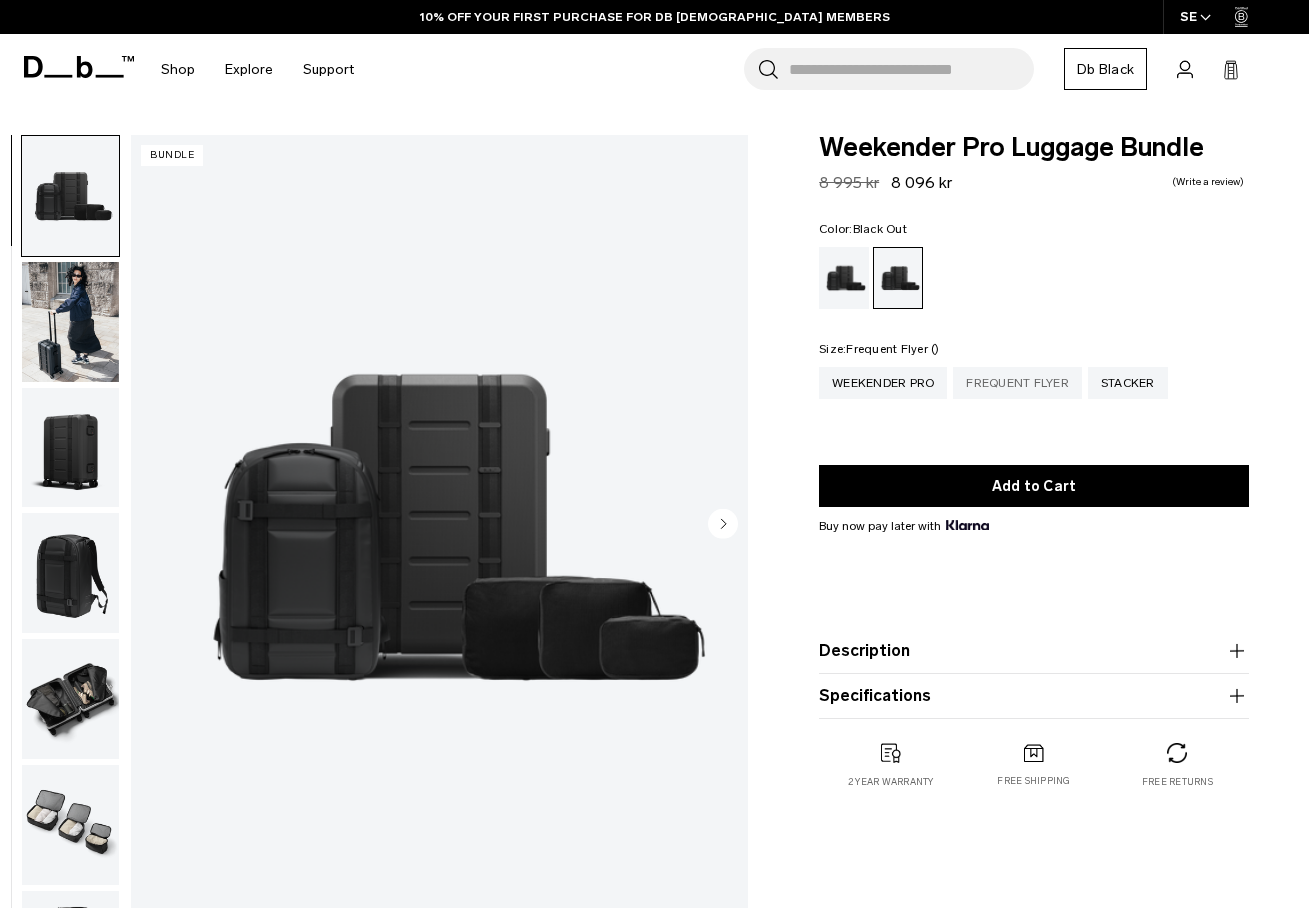 click on "Frequent Flyer" at bounding box center [1017, 383] 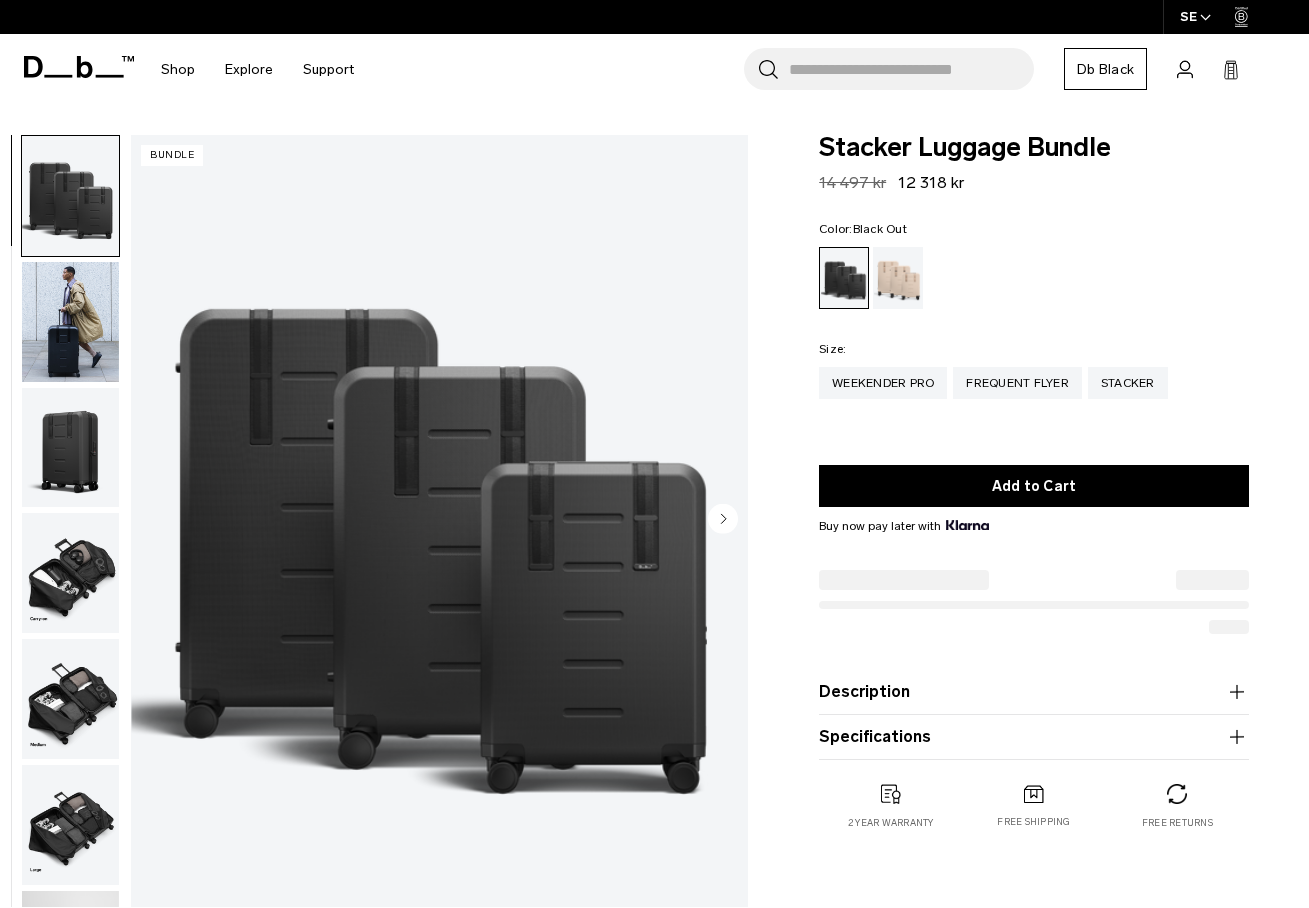 scroll, scrollTop: 0, scrollLeft: 0, axis: both 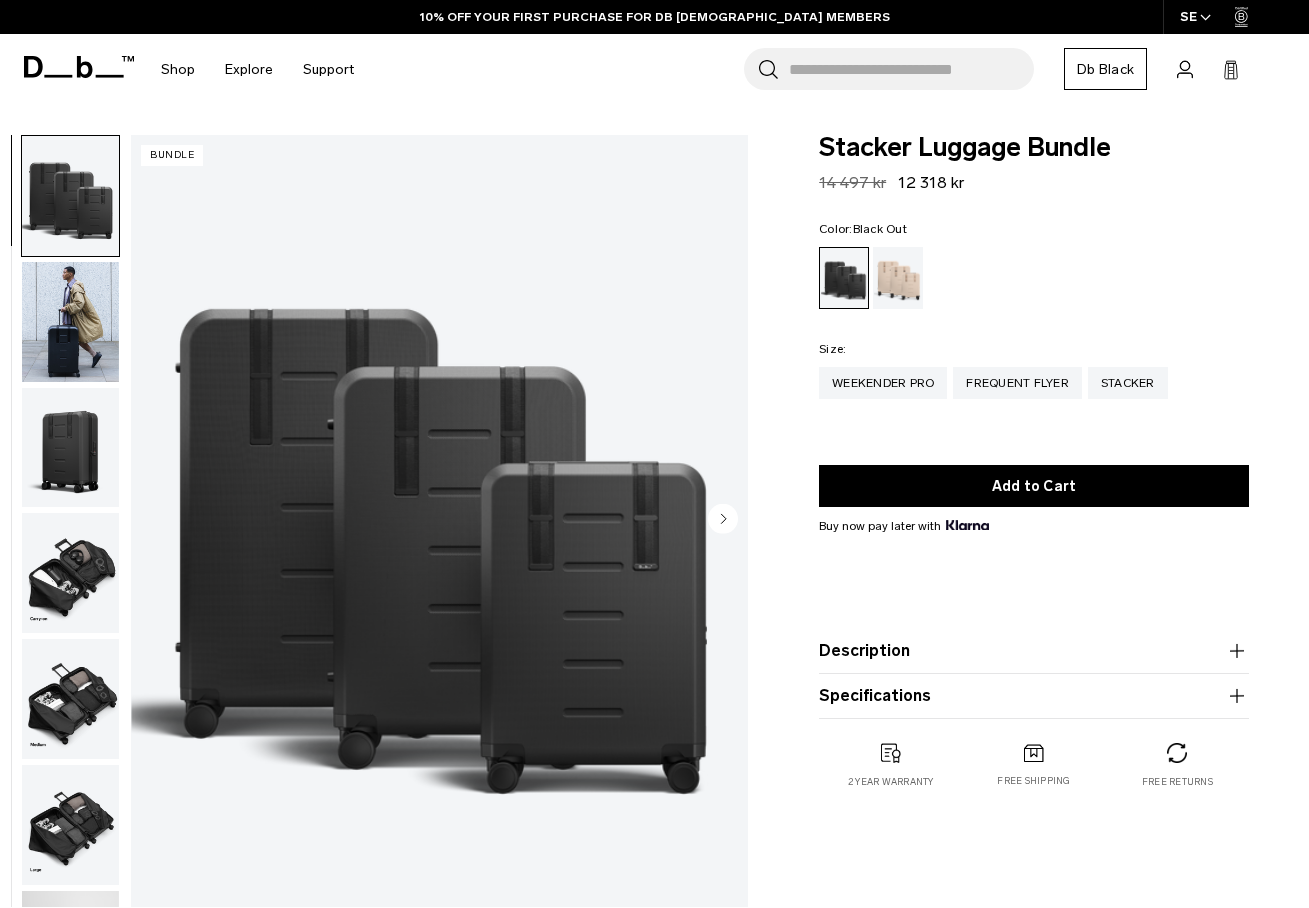 click 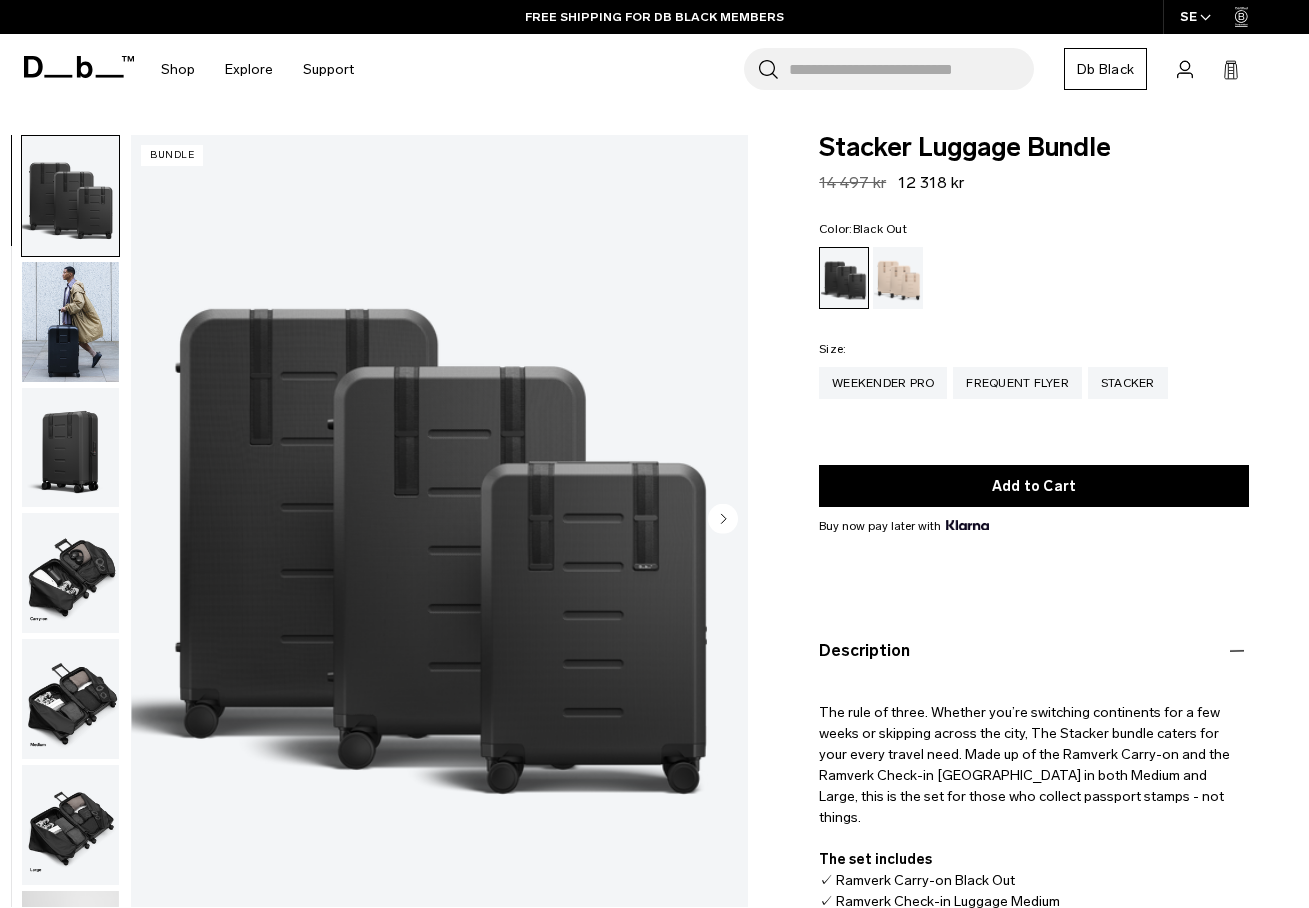 scroll, scrollTop: 0, scrollLeft: 0, axis: both 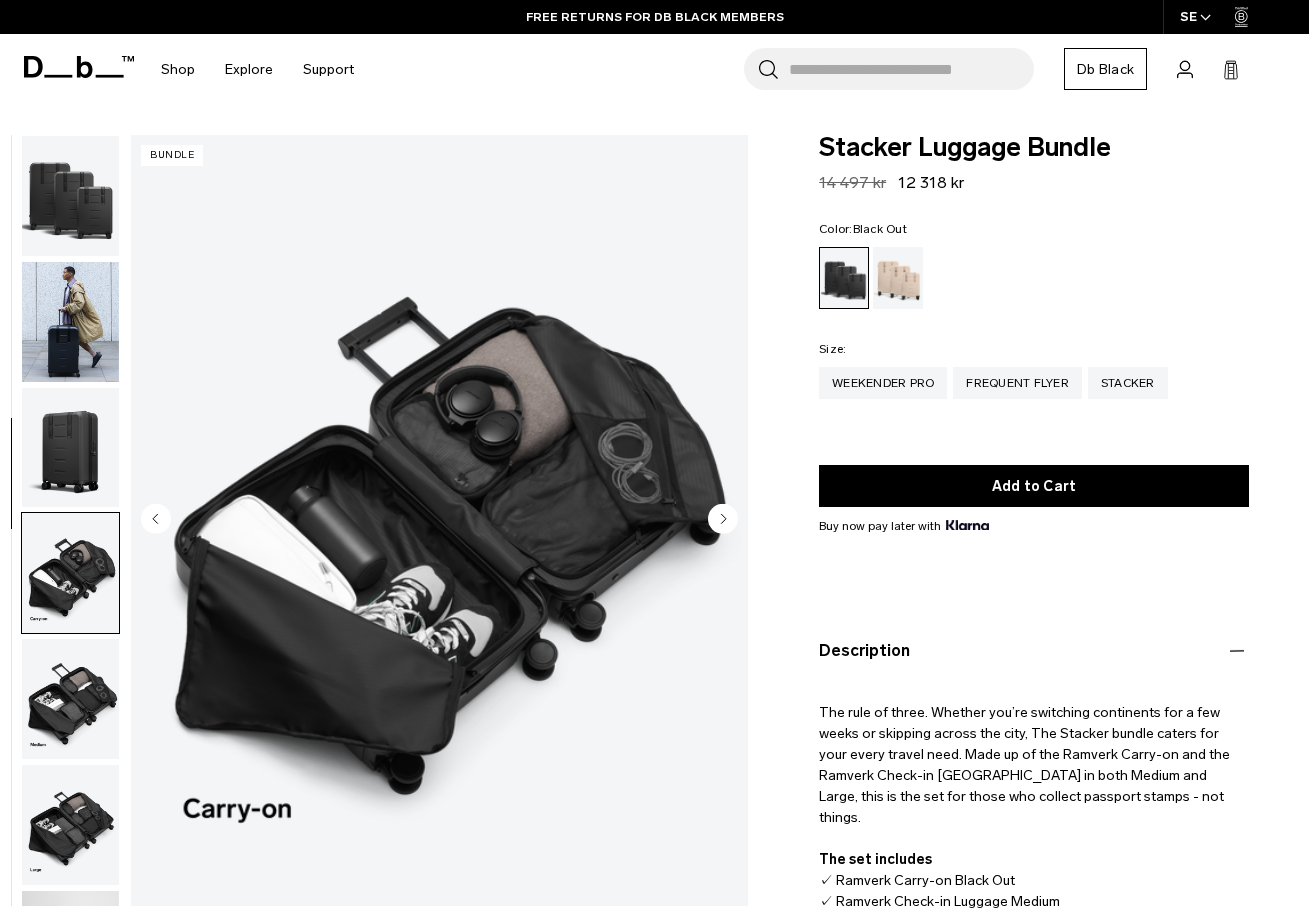 click at bounding box center (70, 196) 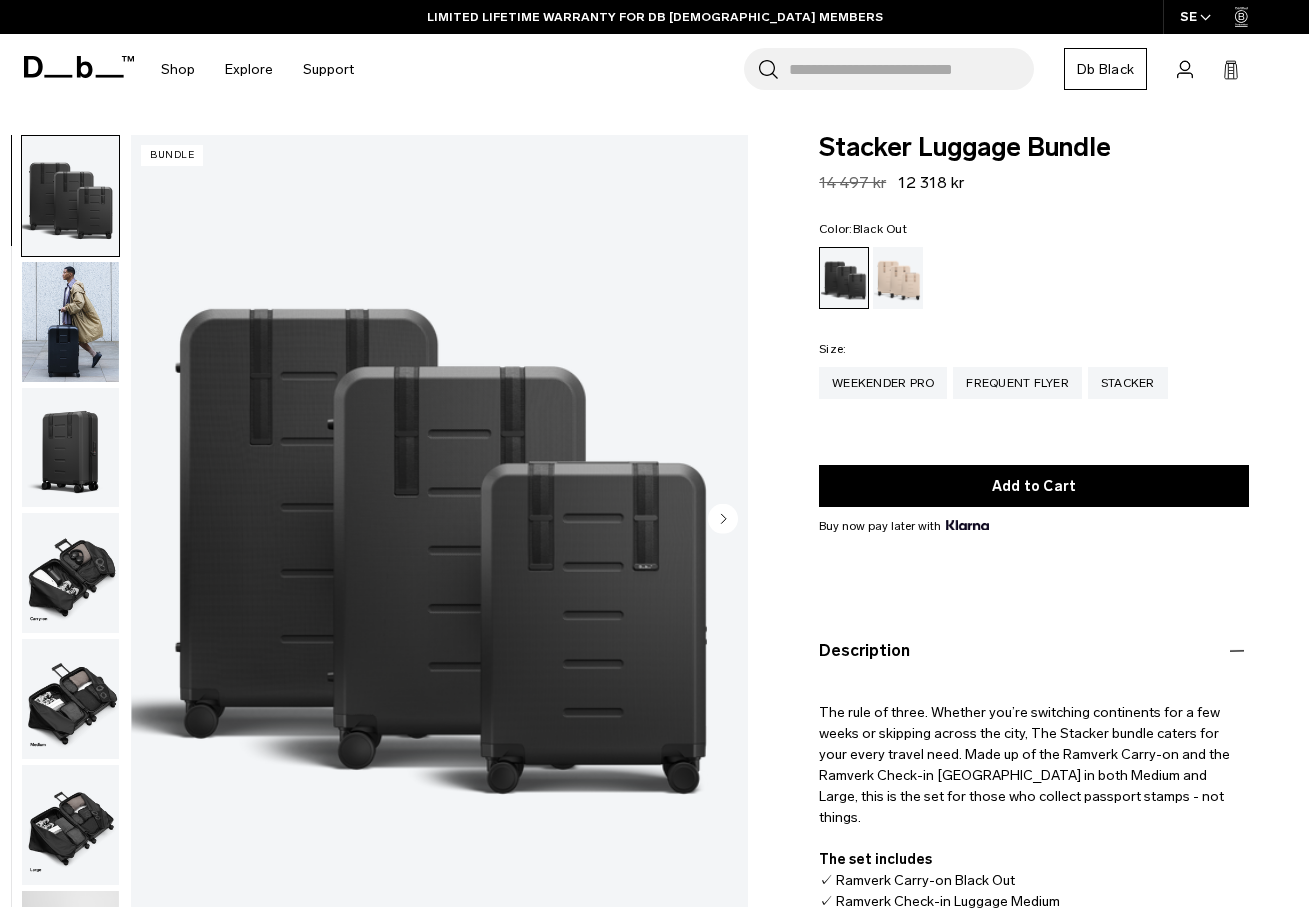 drag, startPoint x: 898, startPoint y: 183, endPoint x: 955, endPoint y: 184, distance: 57.00877 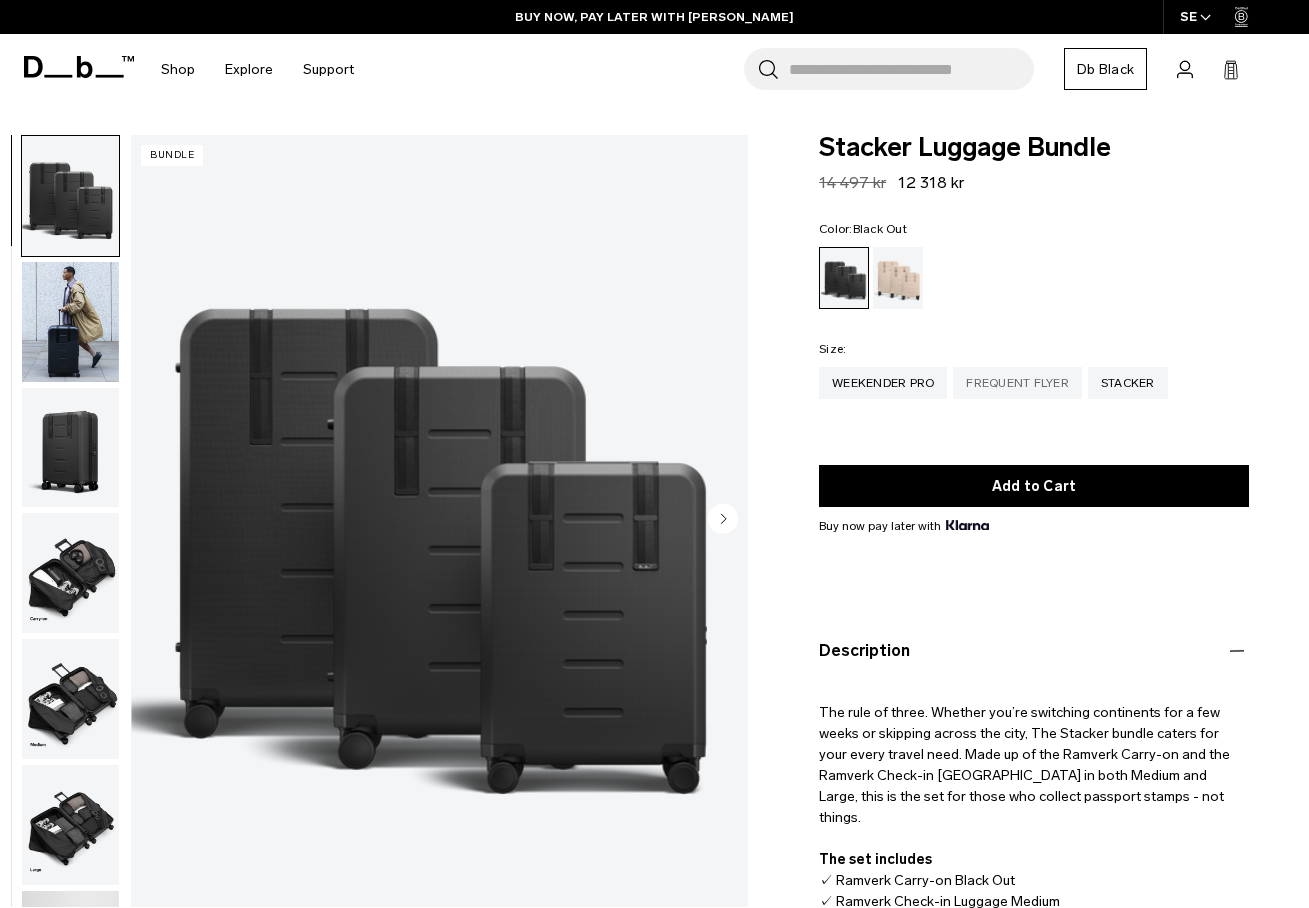 scroll, scrollTop: 0, scrollLeft: 0, axis: both 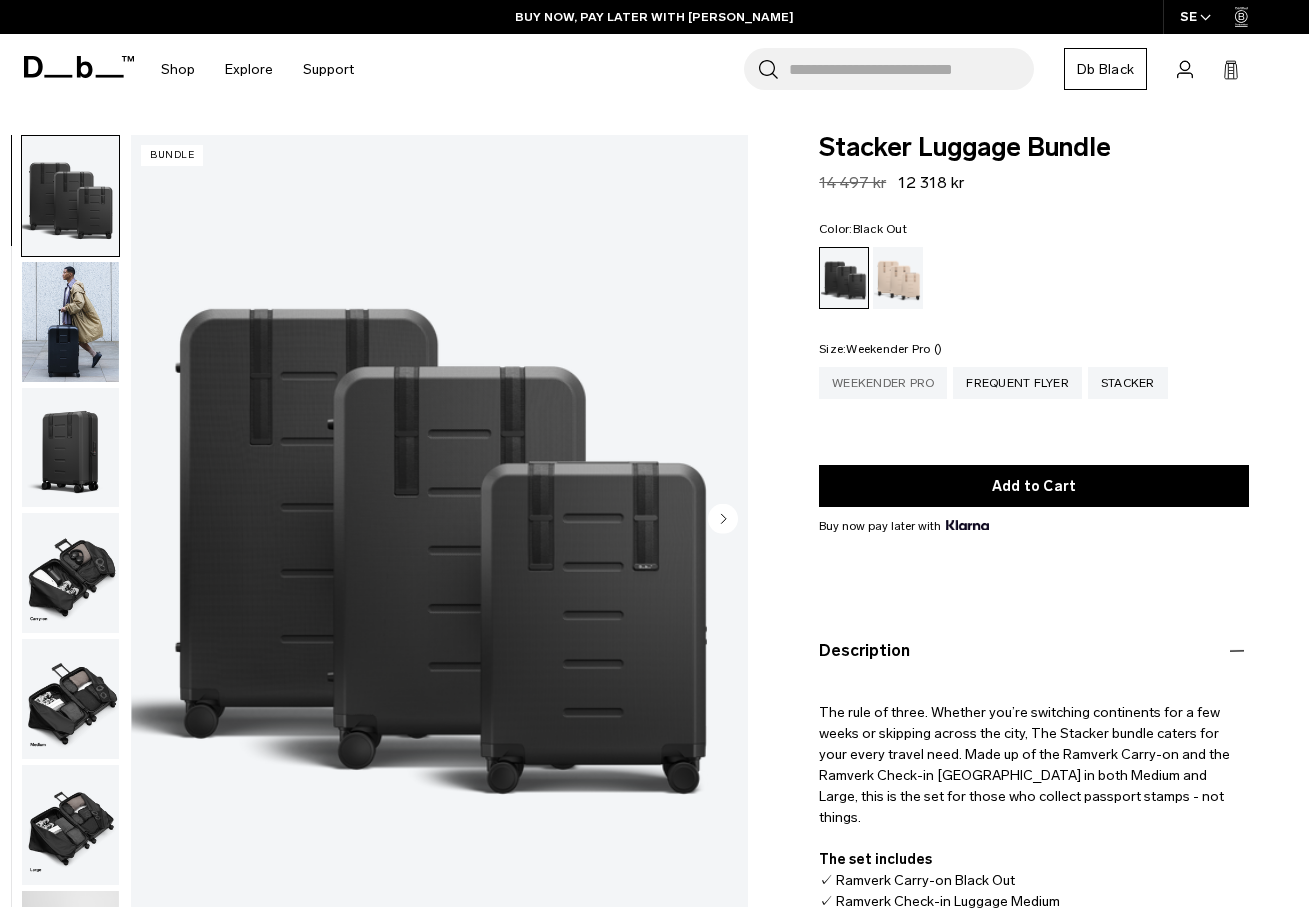 click on "Weekender Pro" at bounding box center [883, 383] 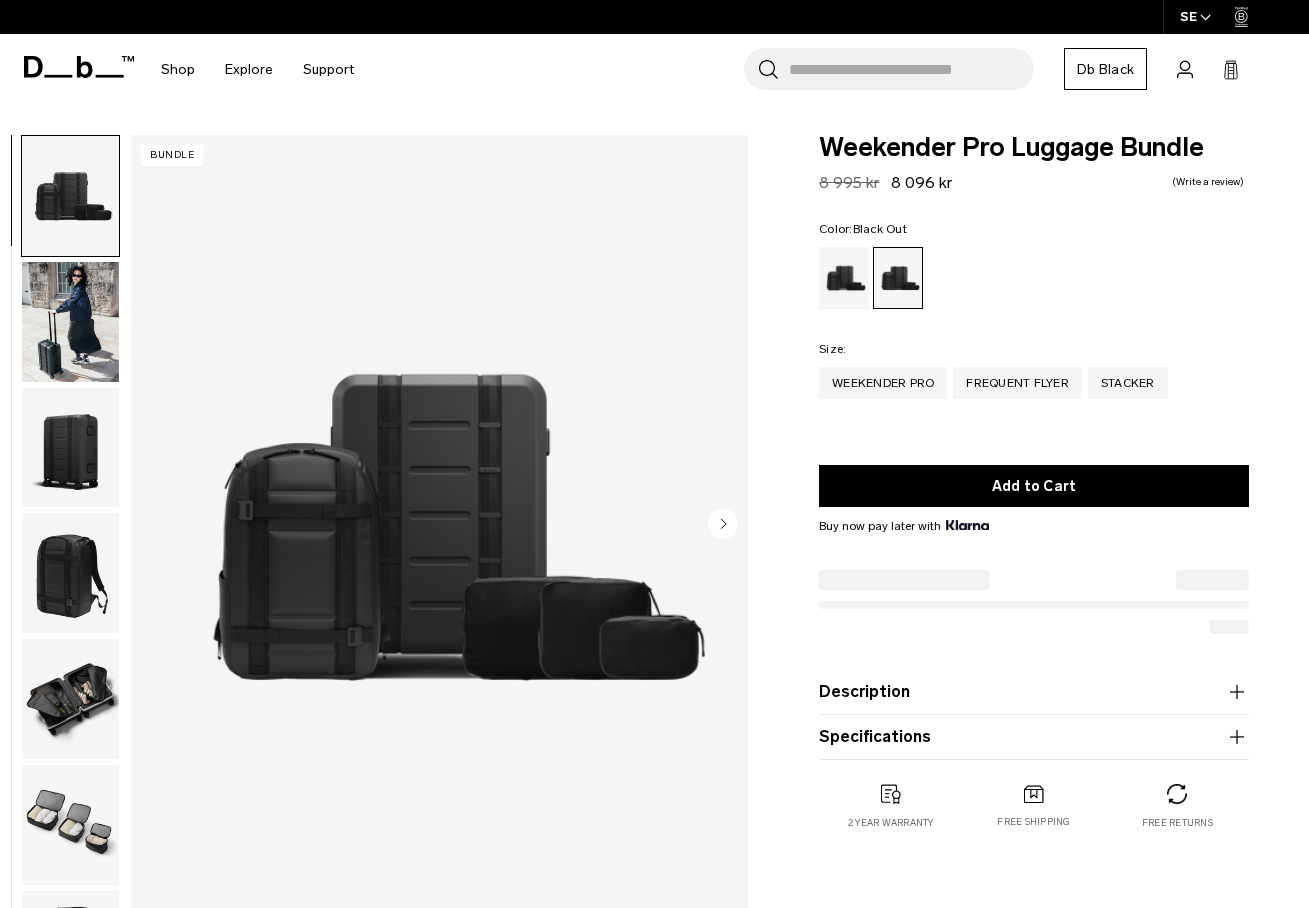 scroll, scrollTop: 0, scrollLeft: 0, axis: both 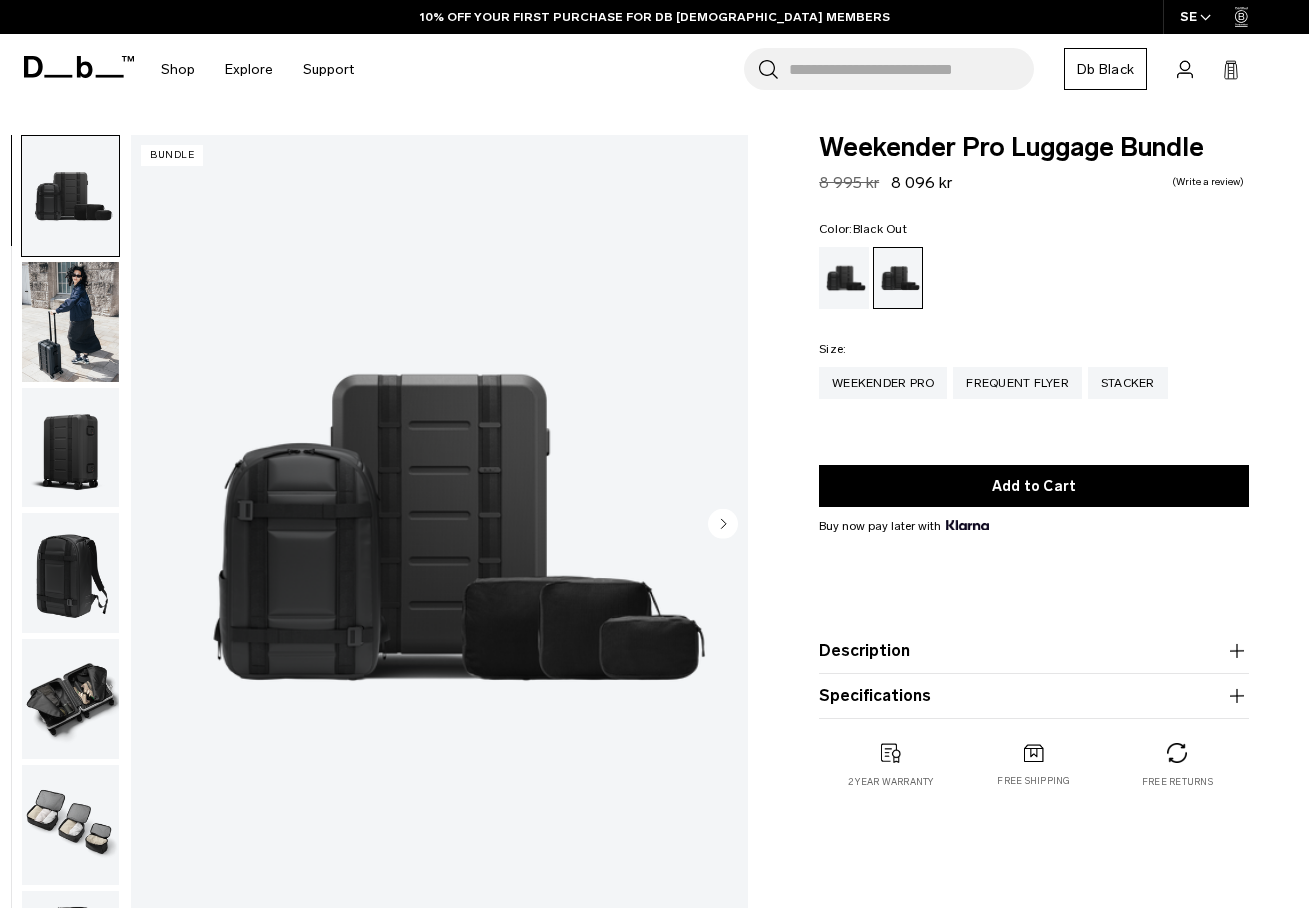 click at bounding box center (70, 573) 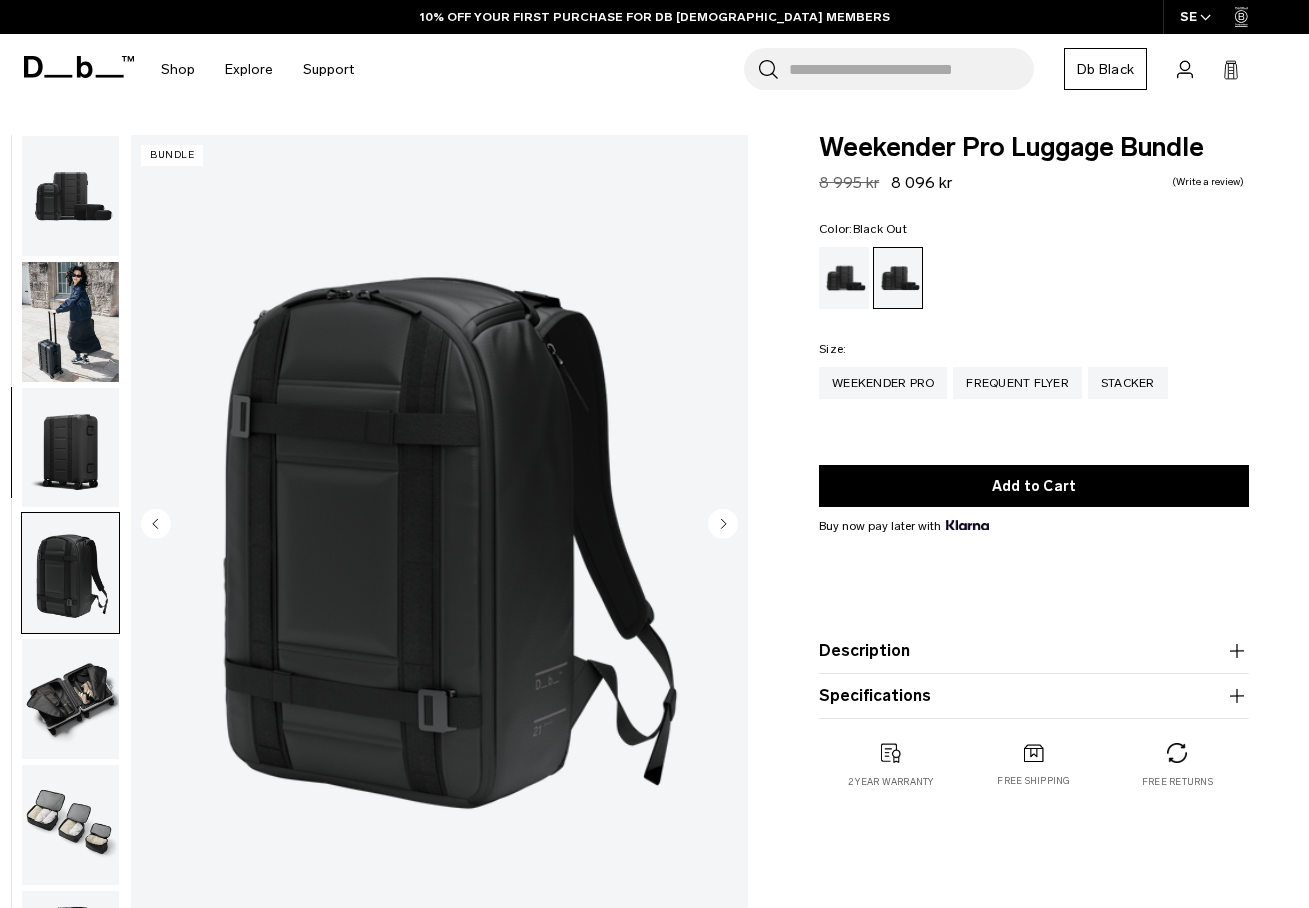 scroll, scrollTop: 359, scrollLeft: 0, axis: vertical 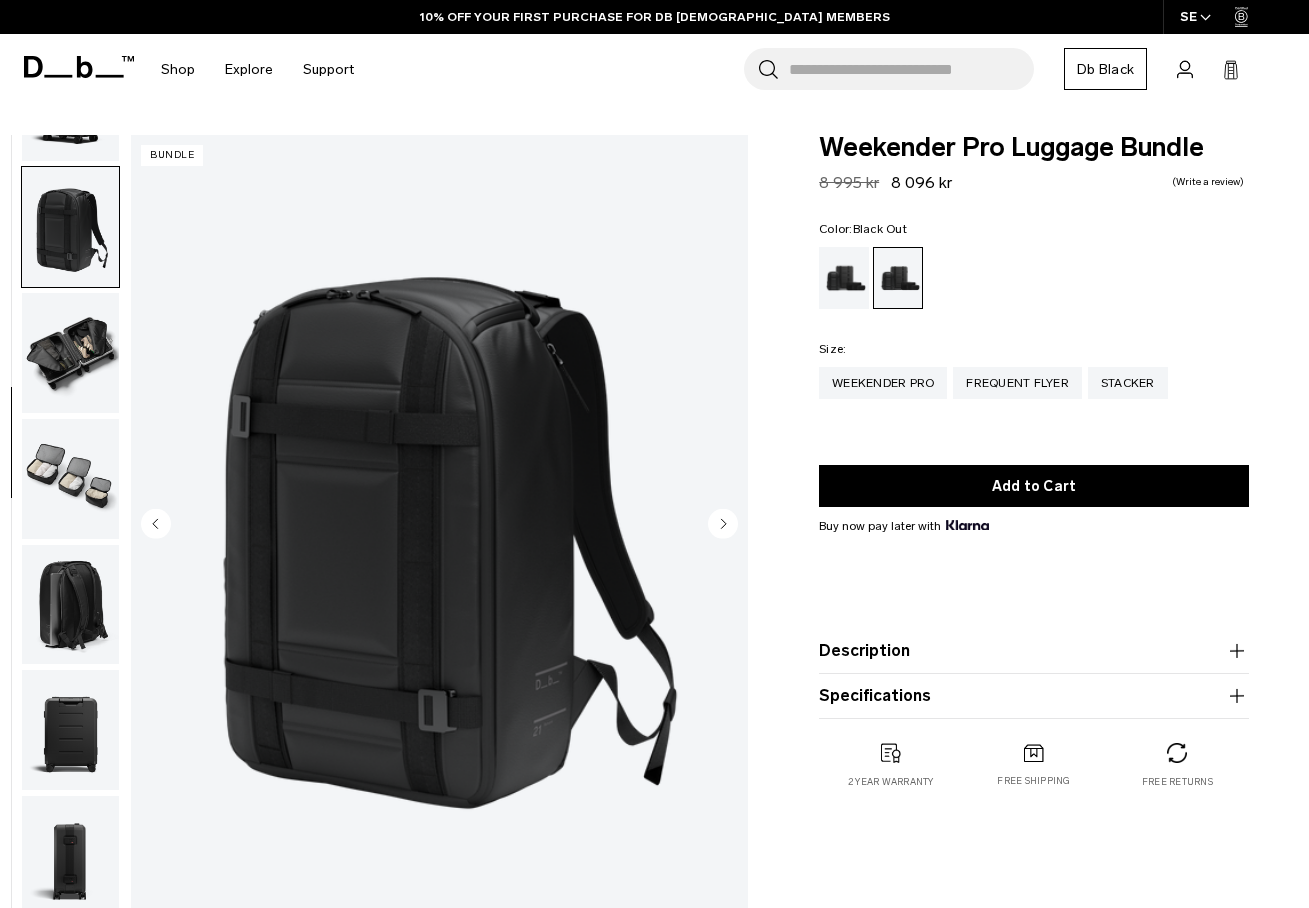 click at bounding box center (70, 353) 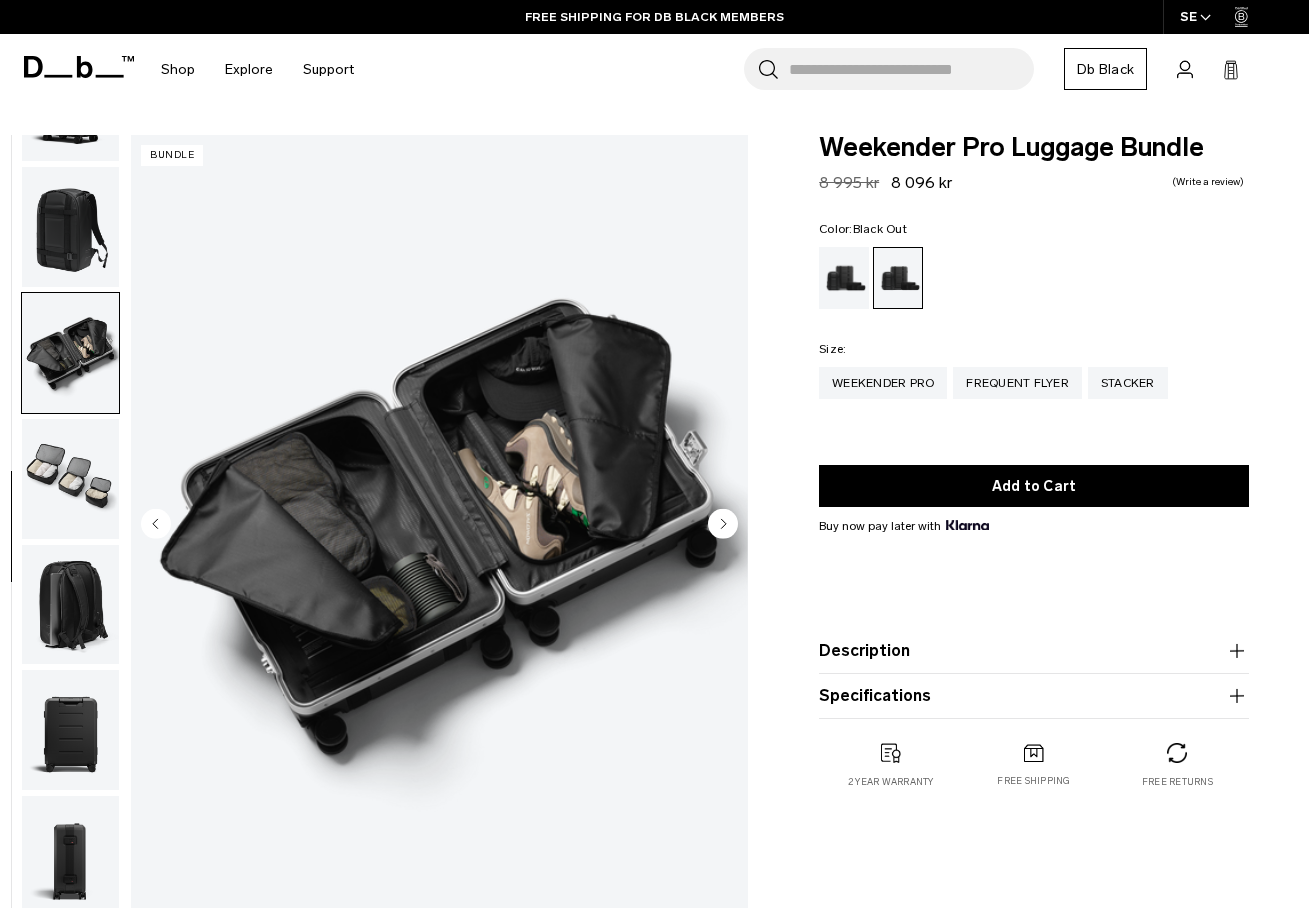 click at bounding box center [70, 479] 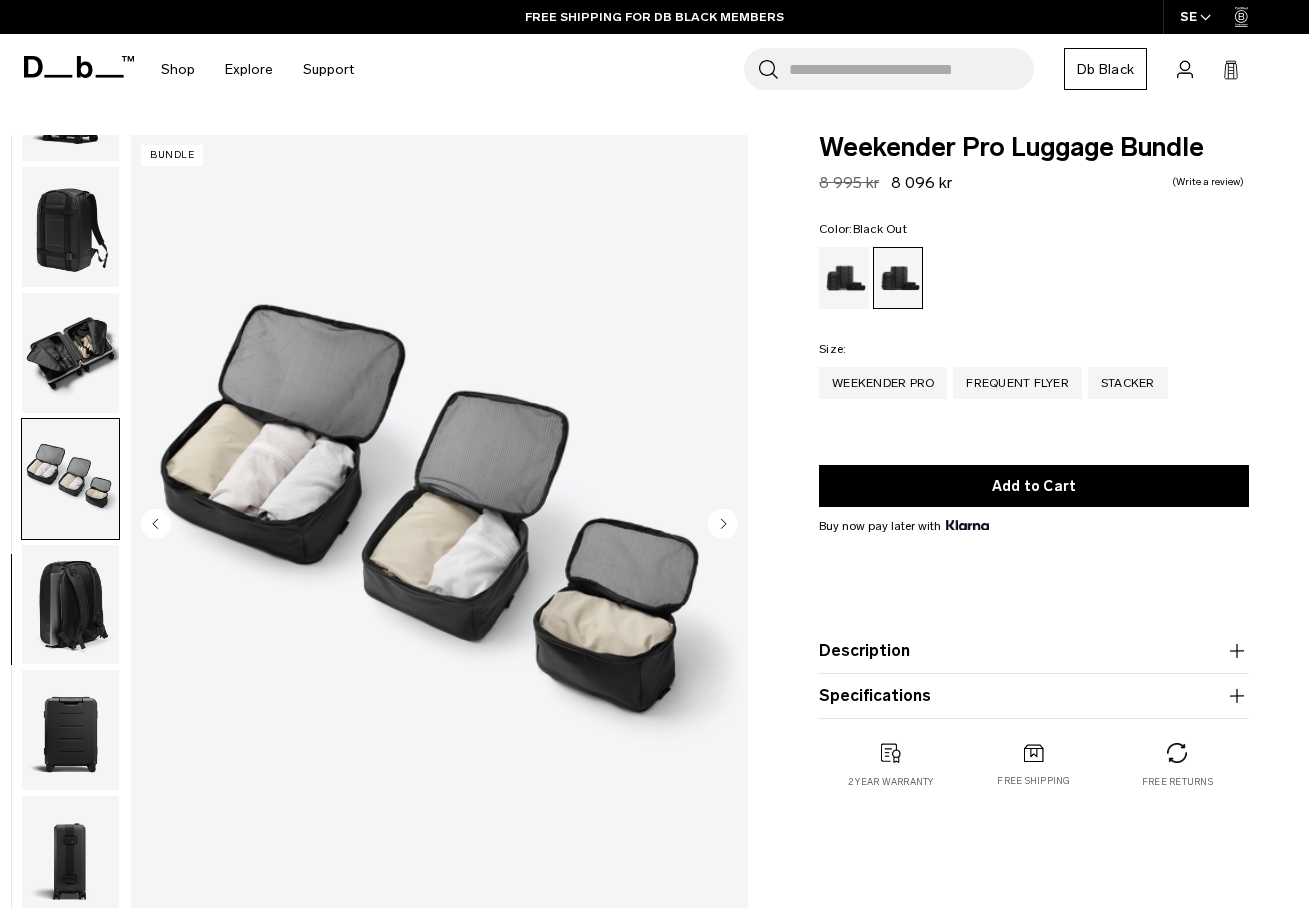 click at bounding box center [70, 353] 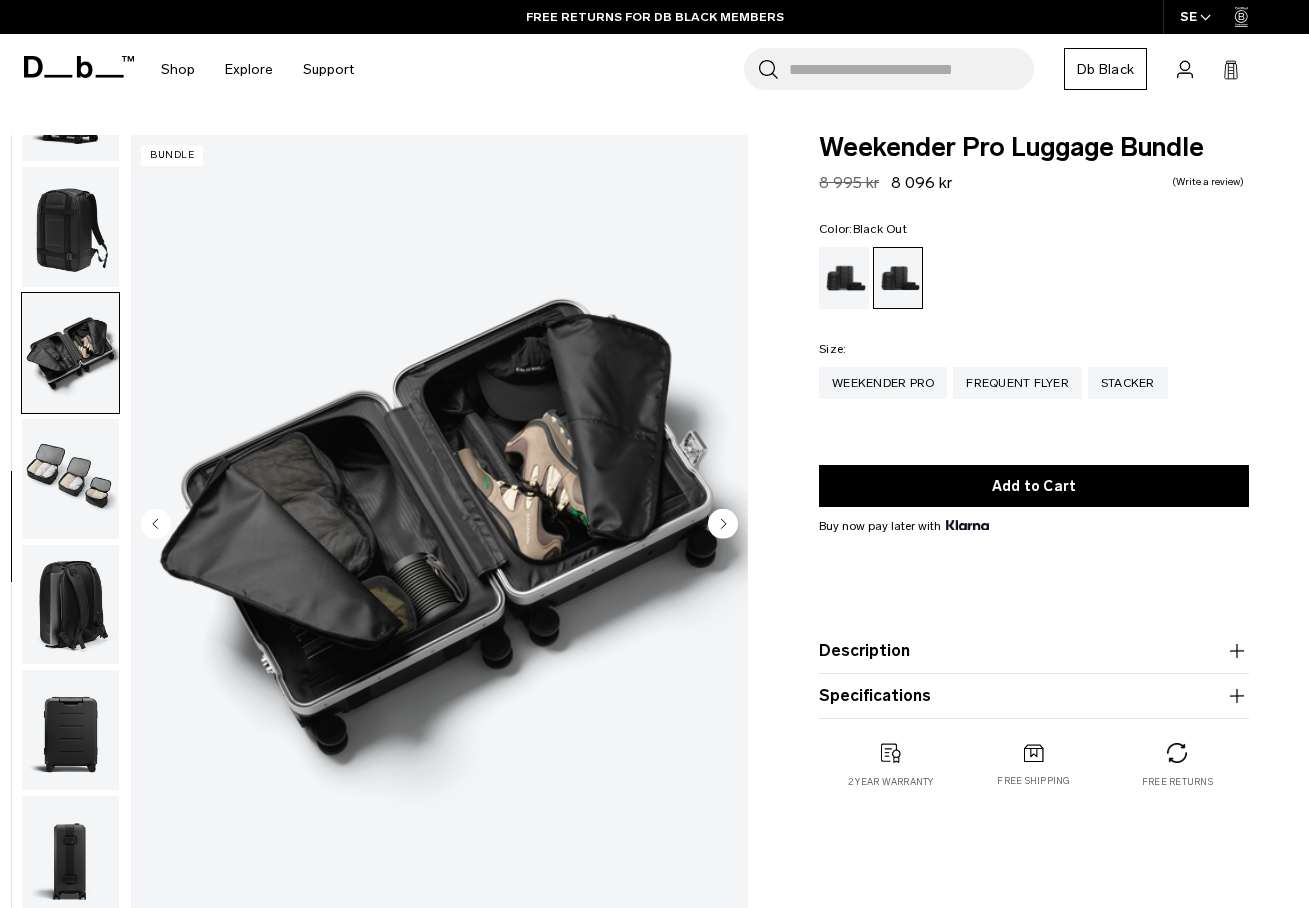 click at bounding box center [70, 605] 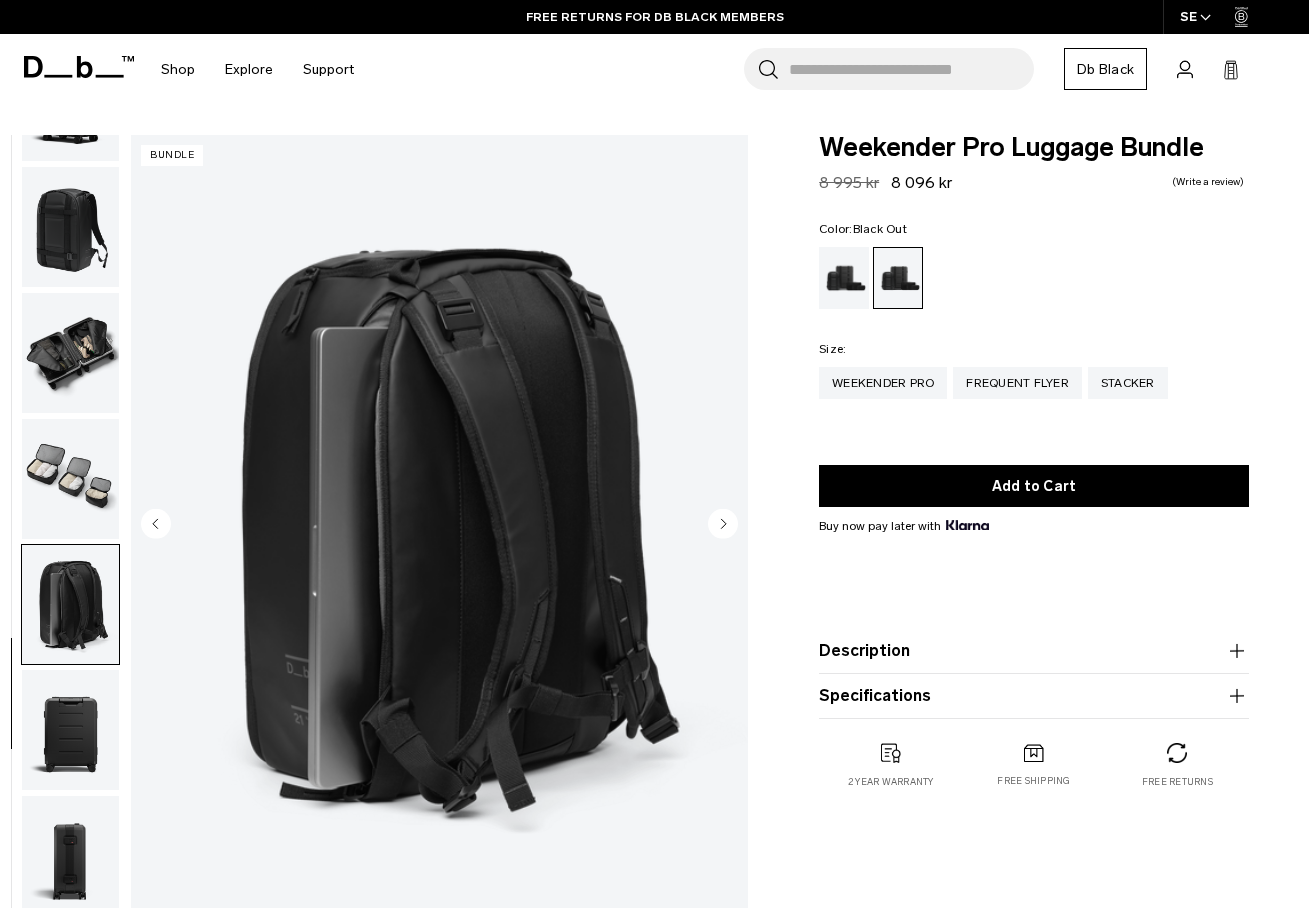 click at bounding box center [70, 479] 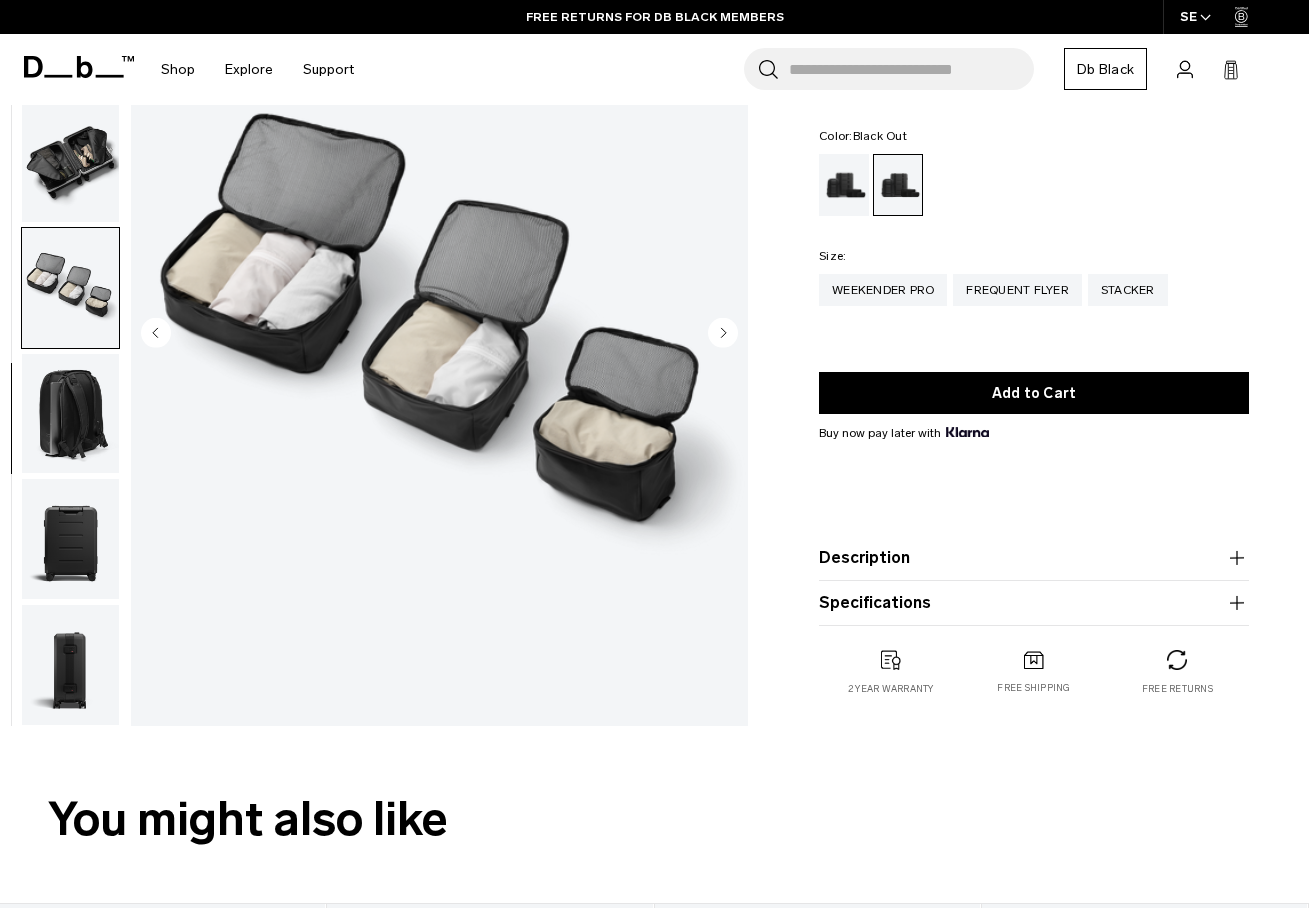 scroll, scrollTop: 196, scrollLeft: 0, axis: vertical 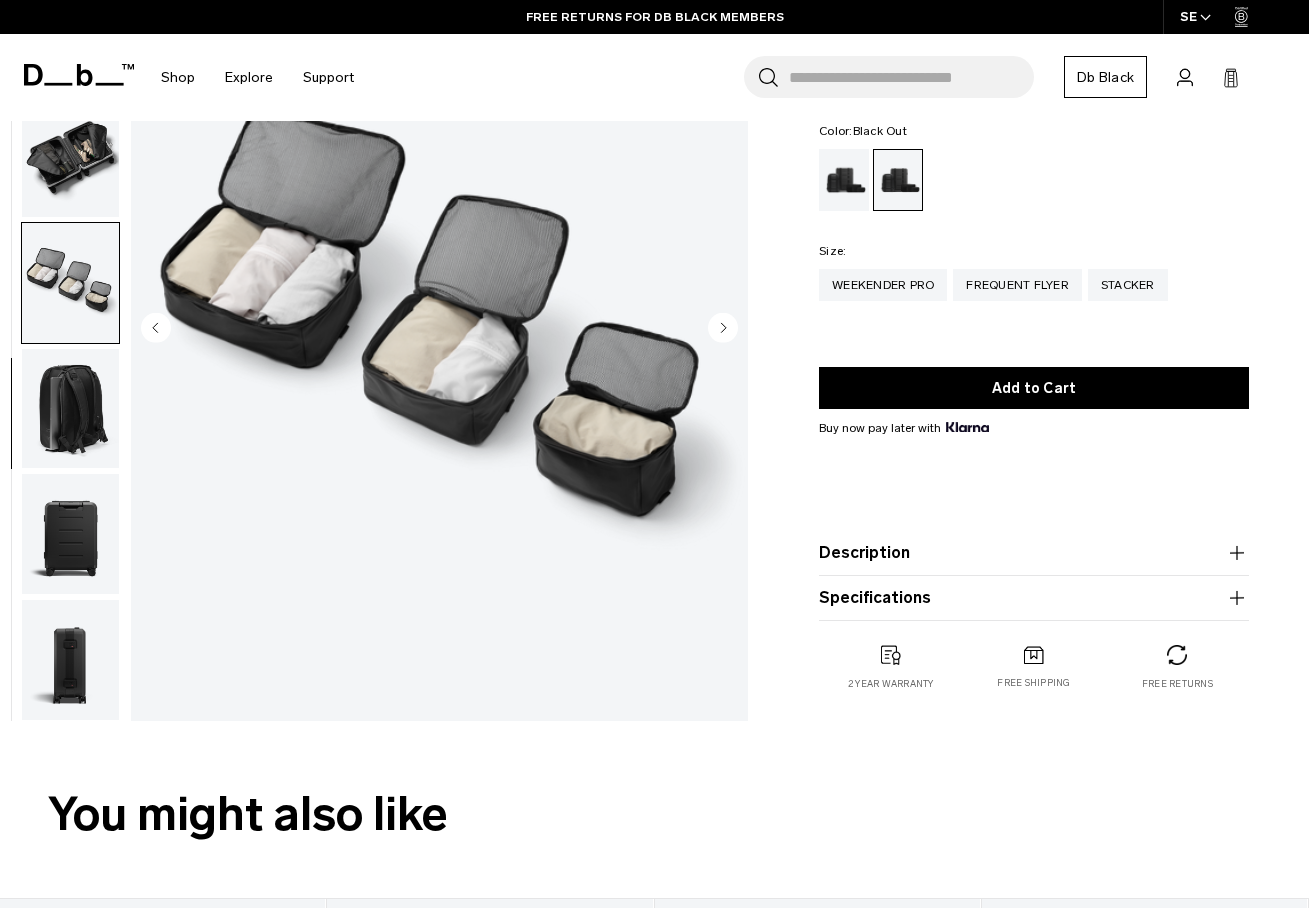 click at bounding box center (70, 534) 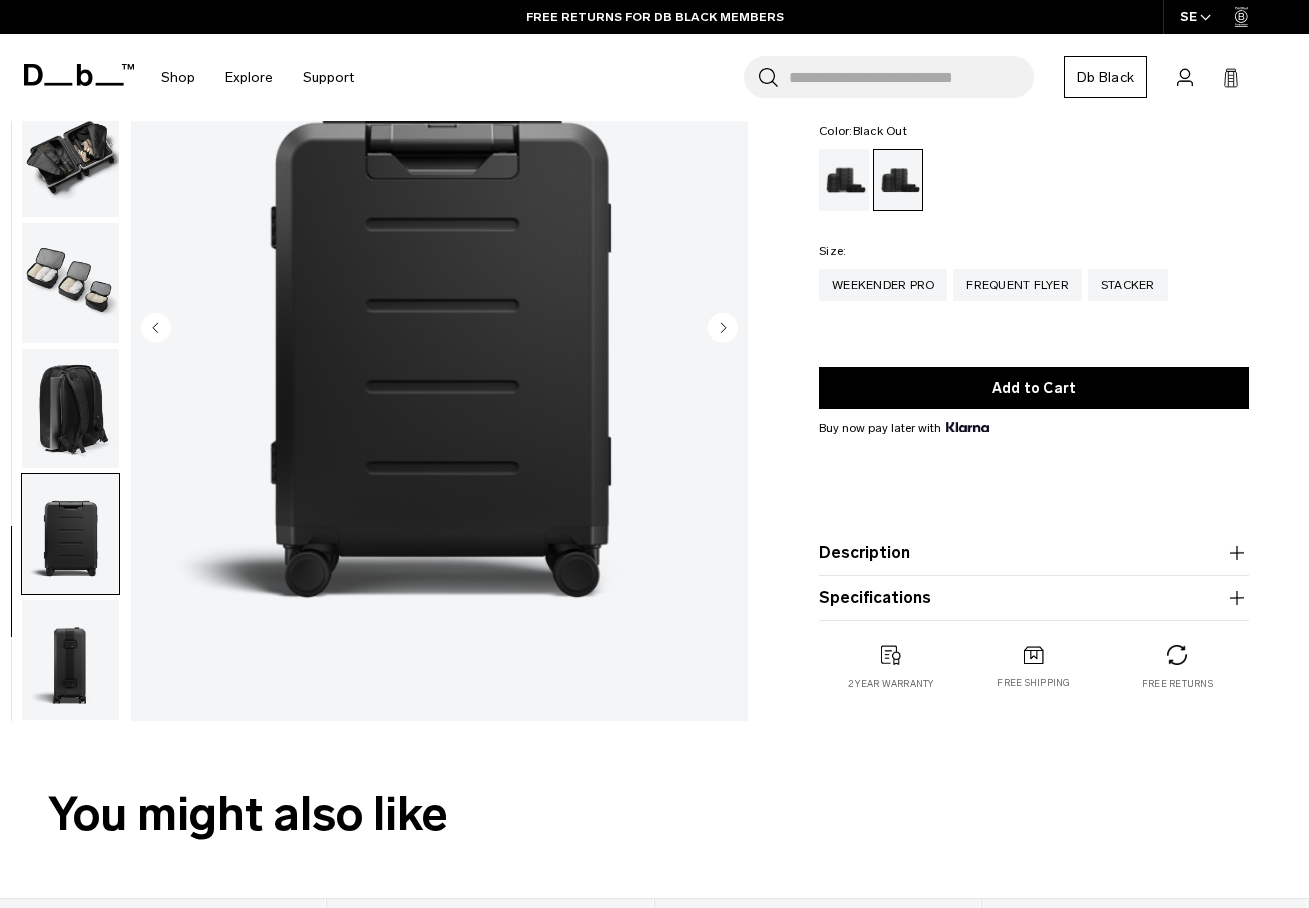 click at bounding box center [70, 660] 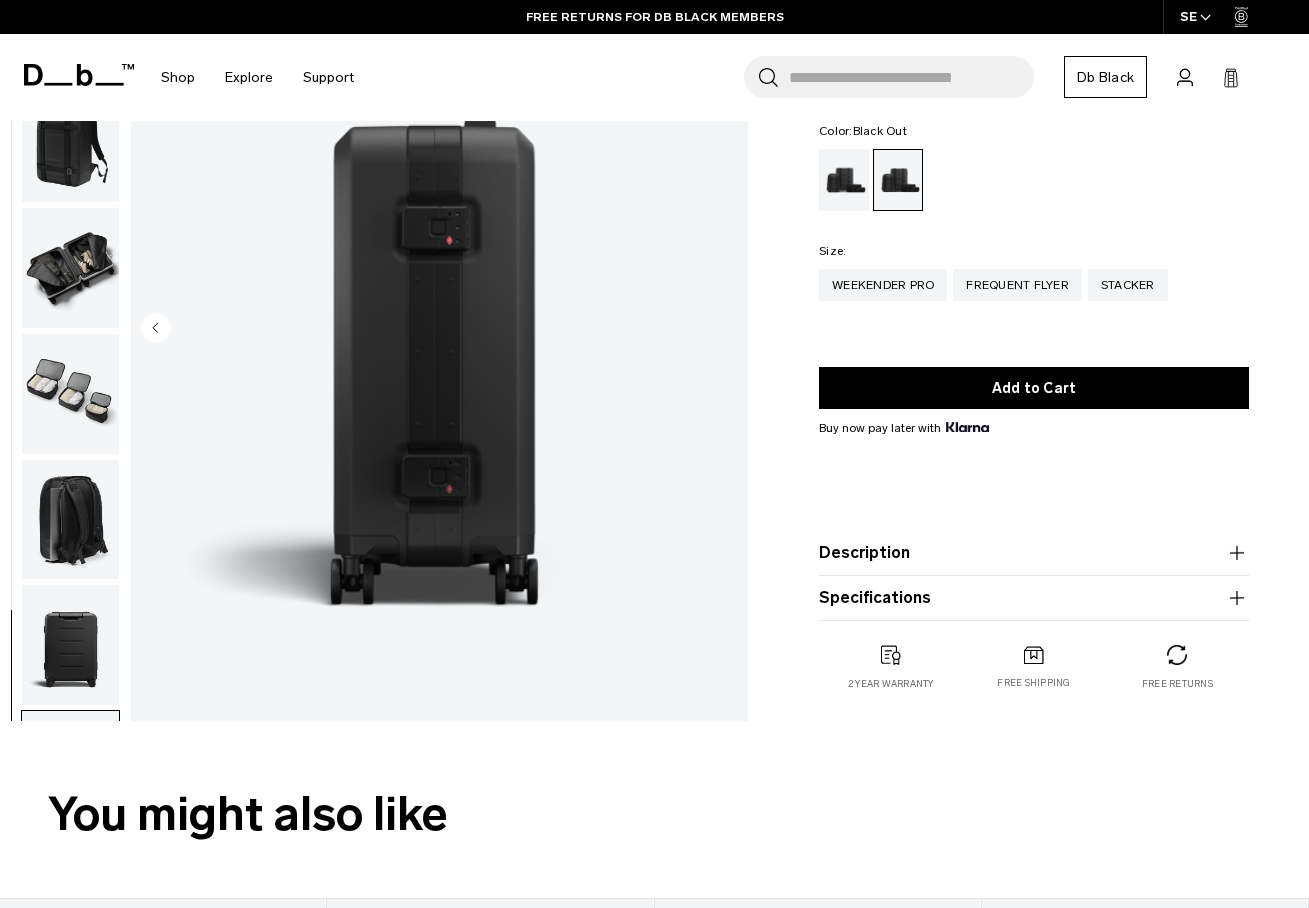 click at bounding box center (70, 520) 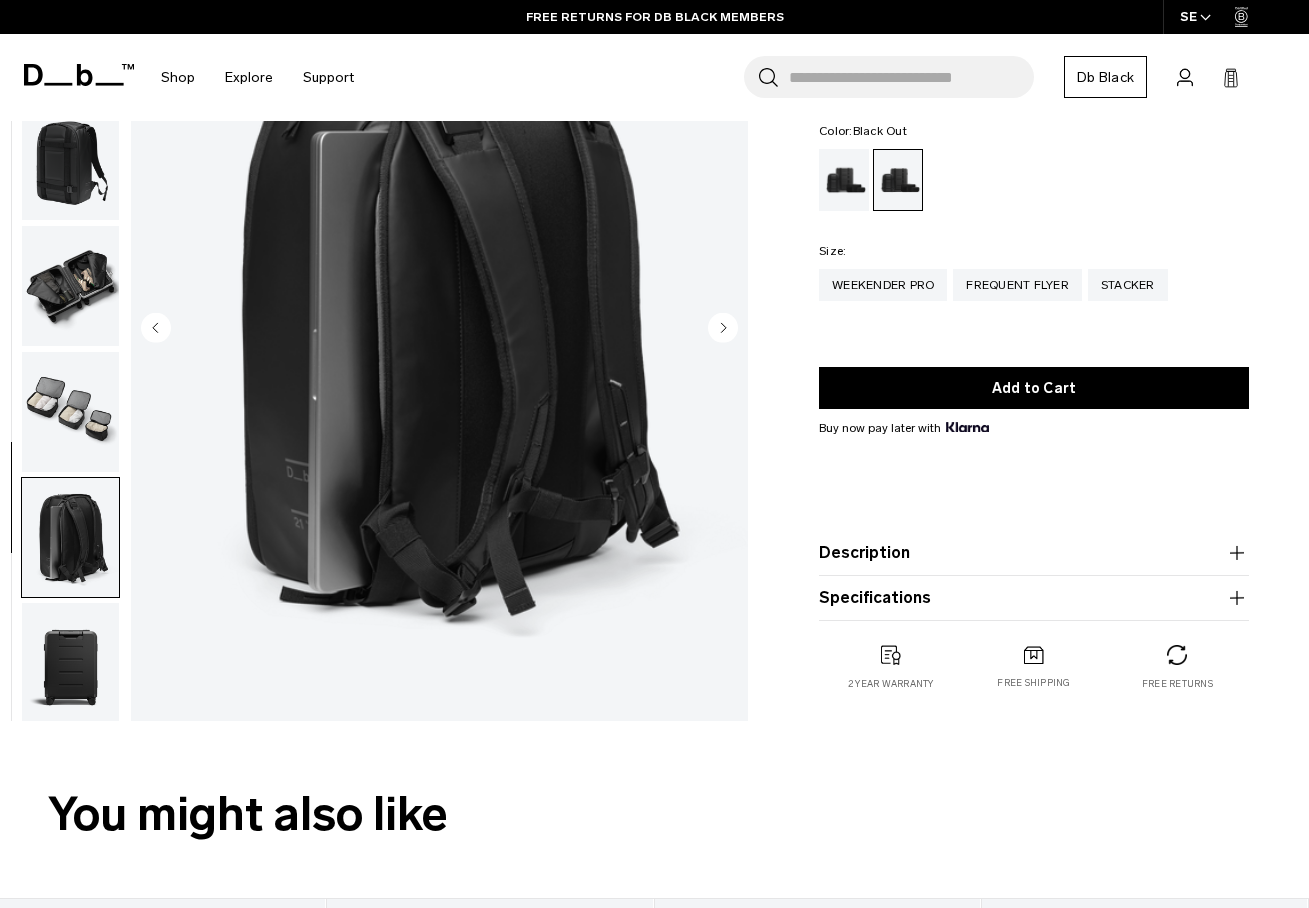 scroll, scrollTop: 185, scrollLeft: 0, axis: vertical 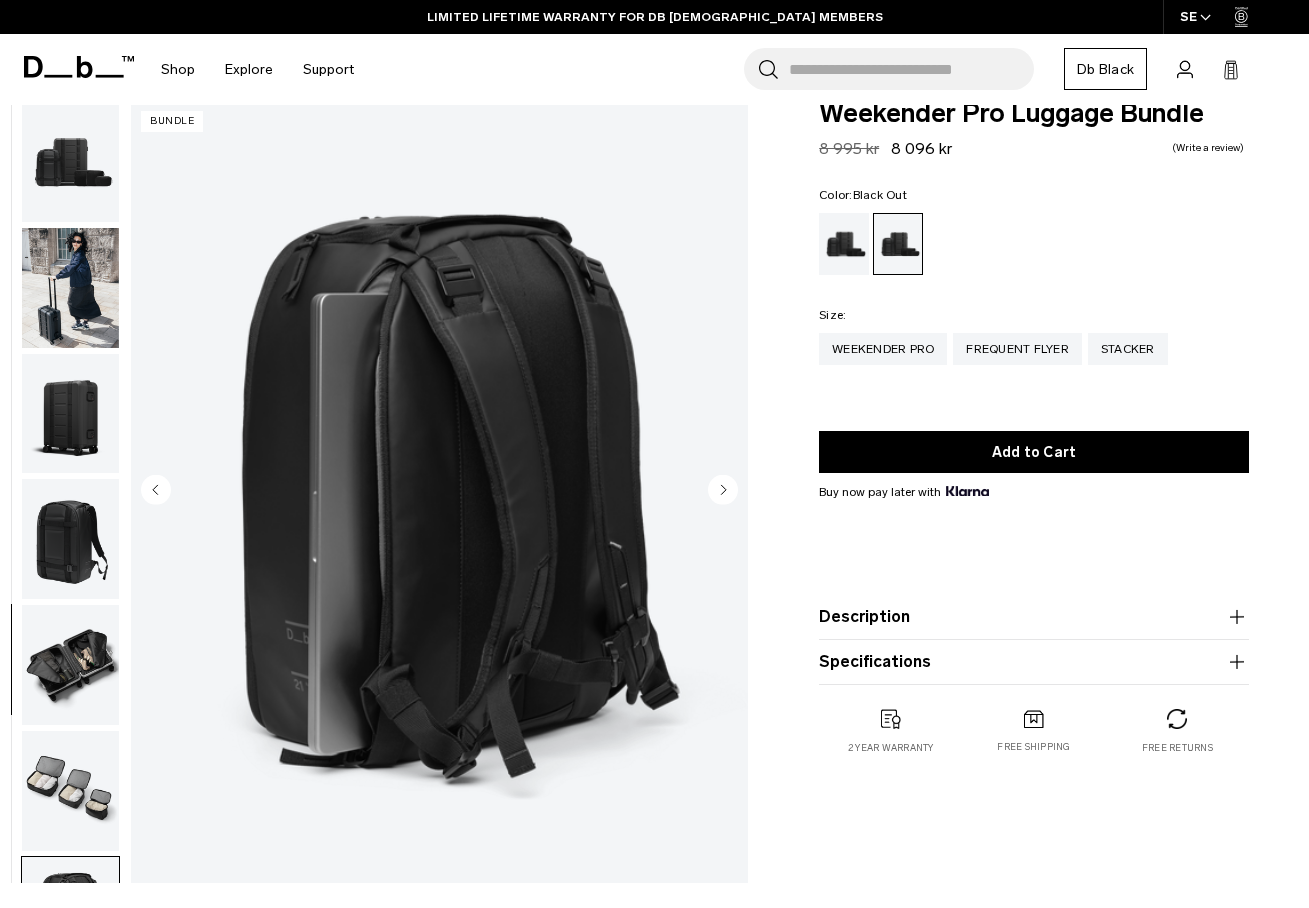 click at bounding box center (70, 162) 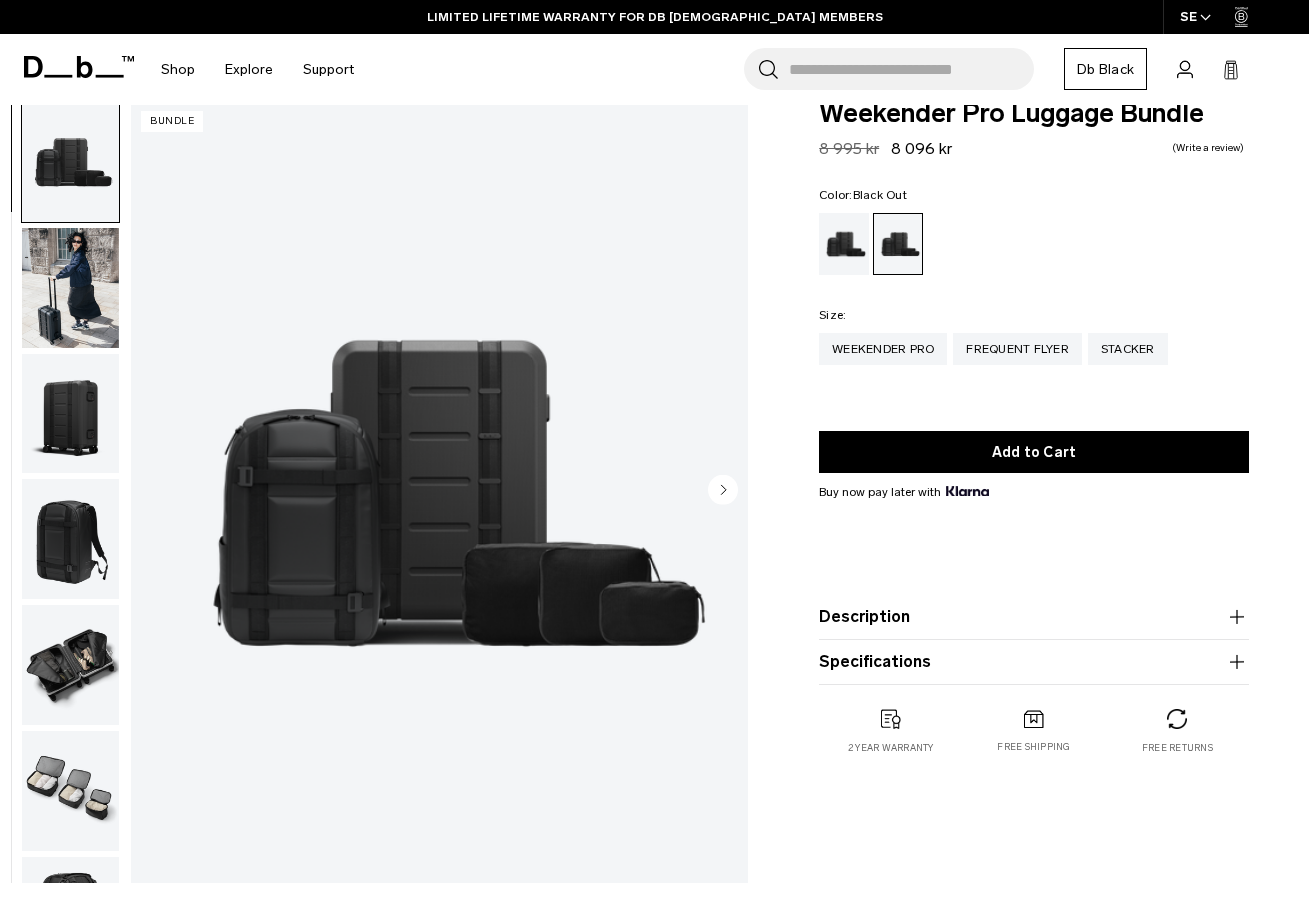 click at bounding box center [70, 288] 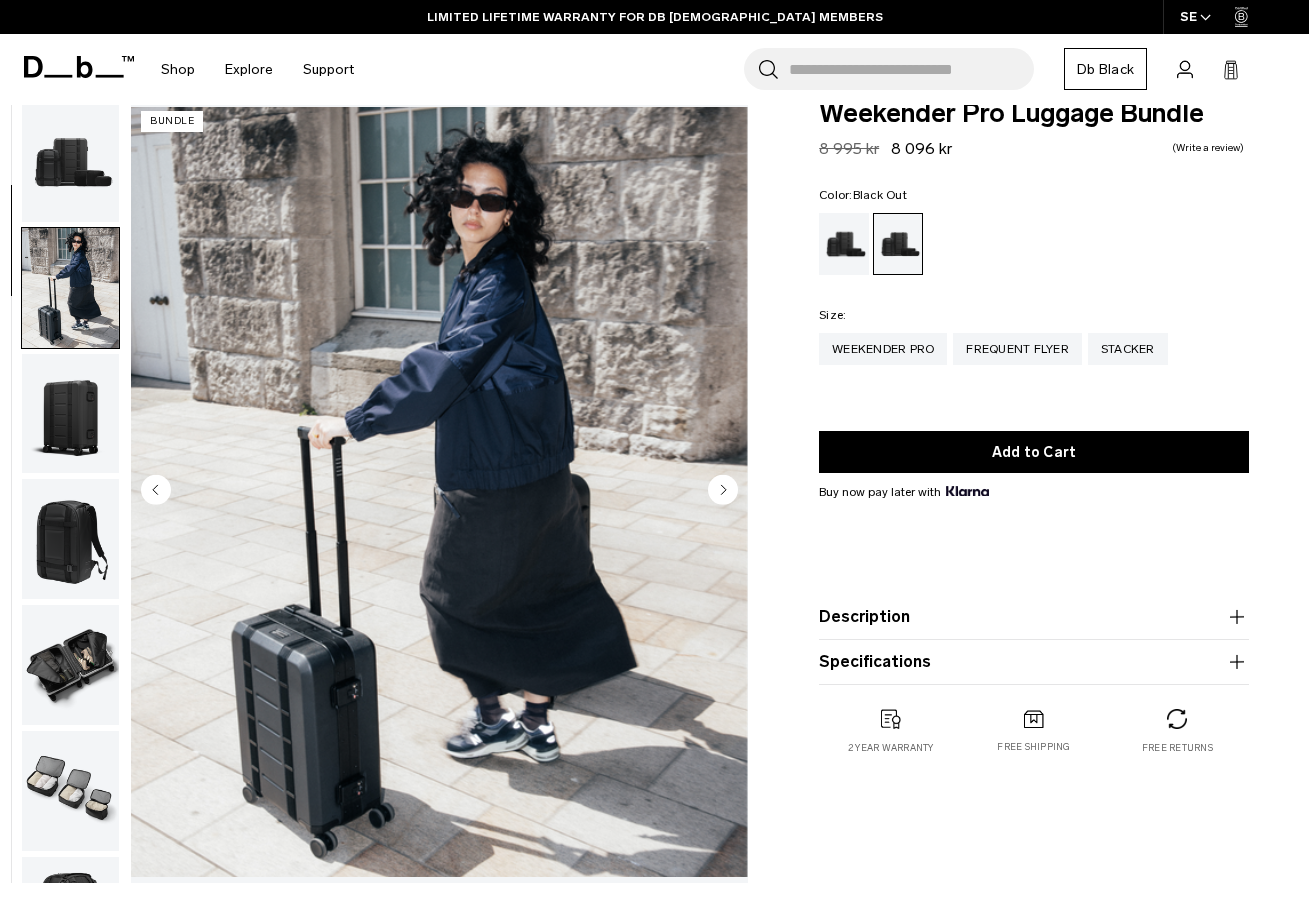 scroll, scrollTop: 127, scrollLeft: 0, axis: vertical 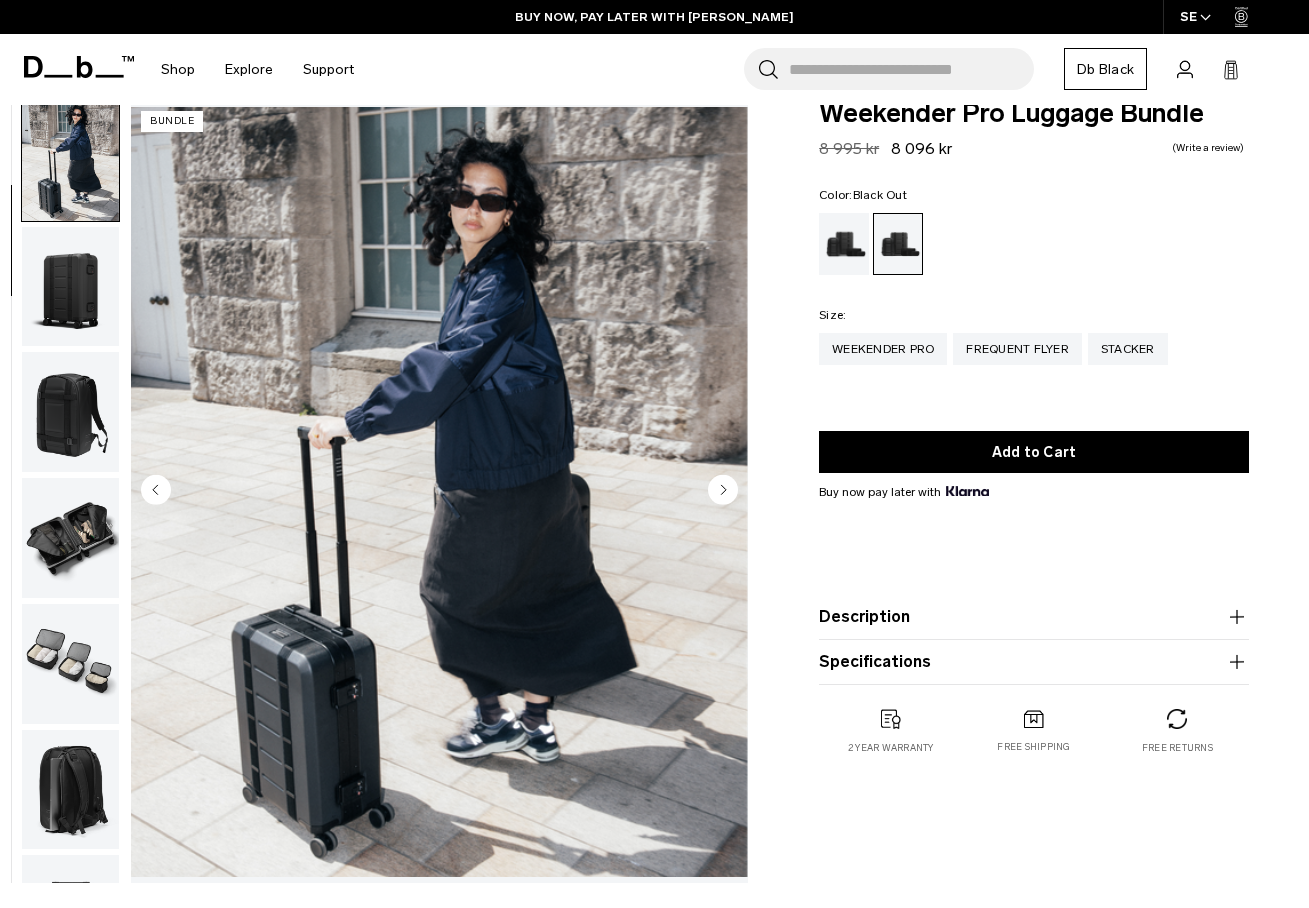 click 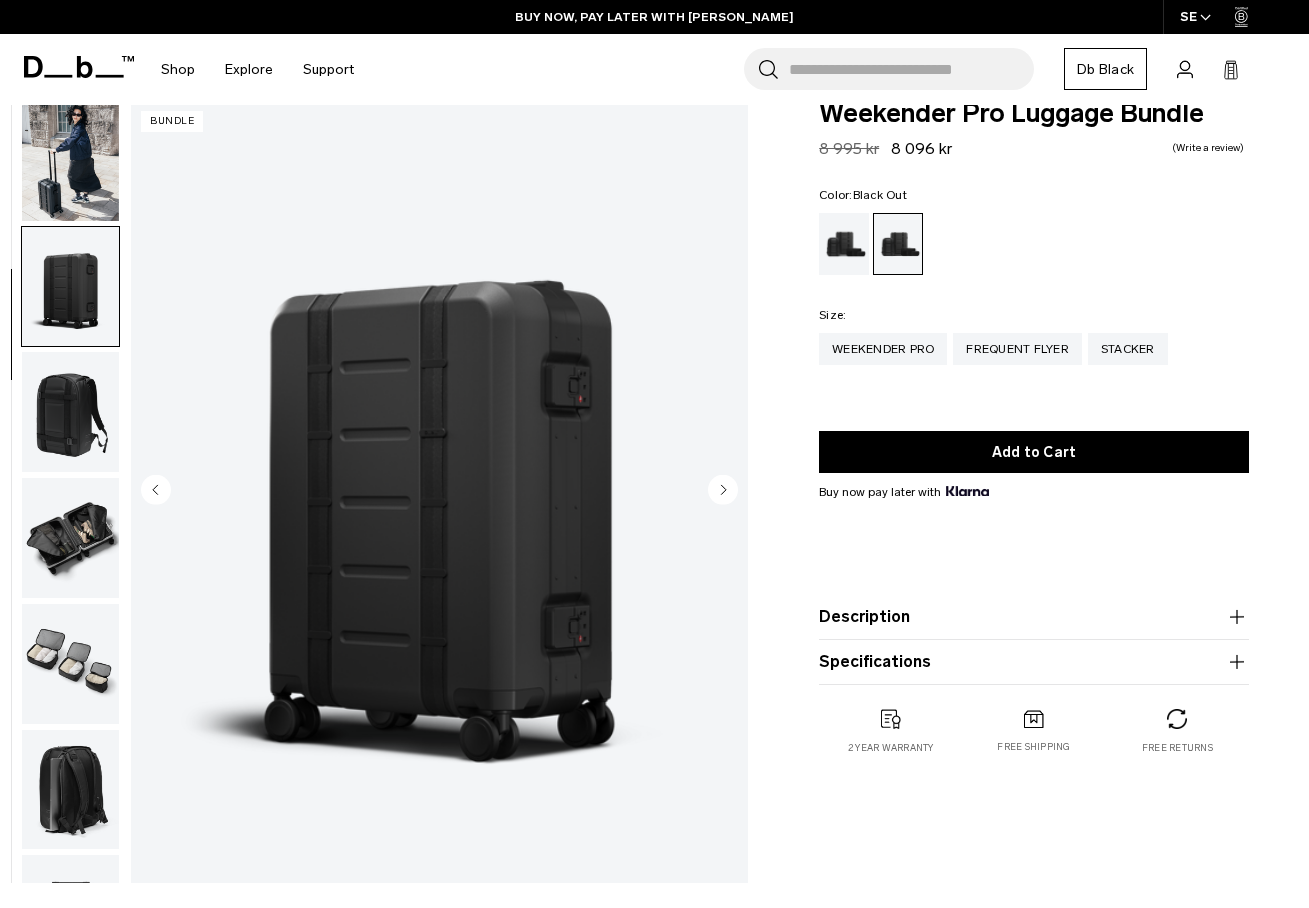 scroll, scrollTop: 254, scrollLeft: 0, axis: vertical 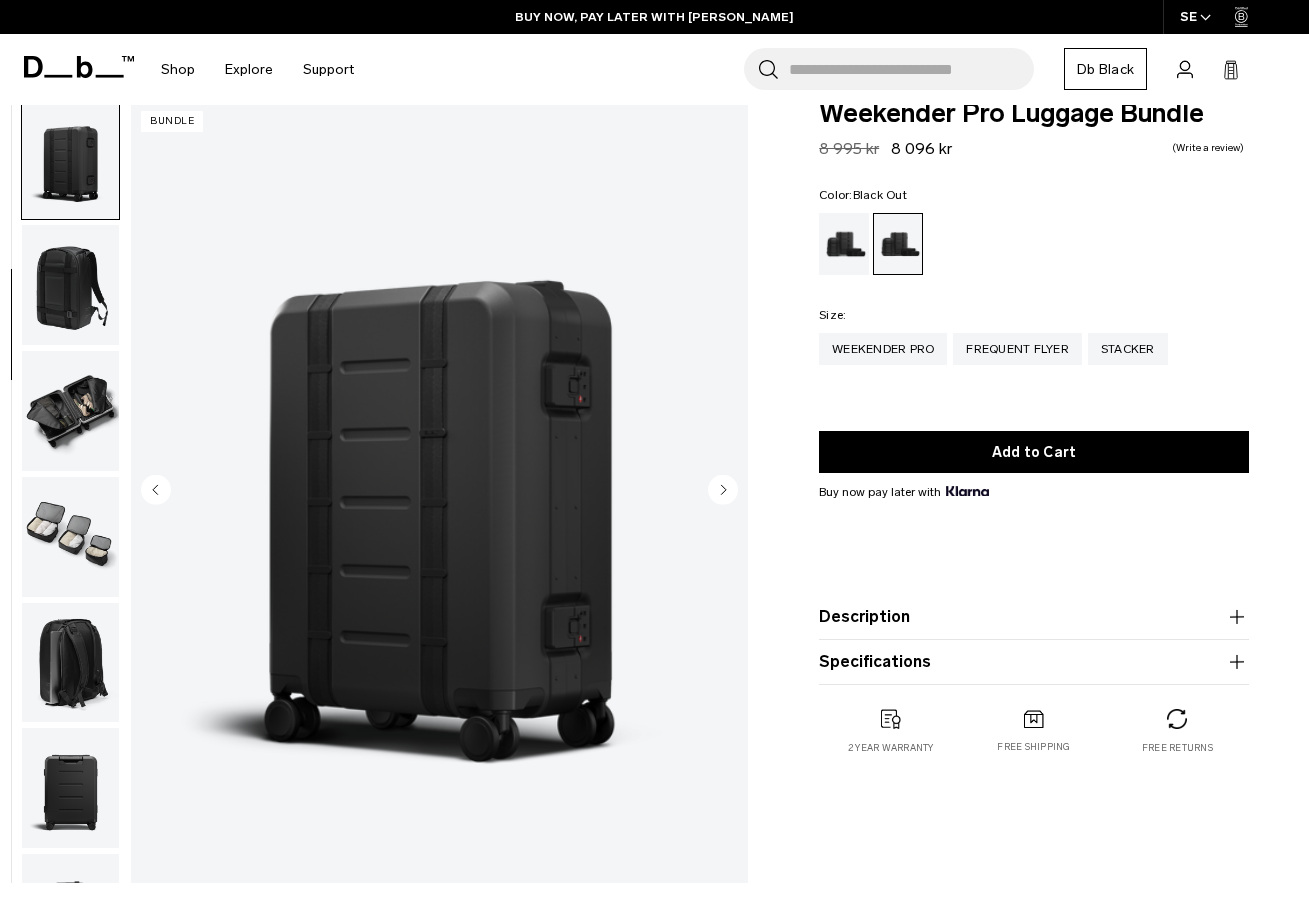 click 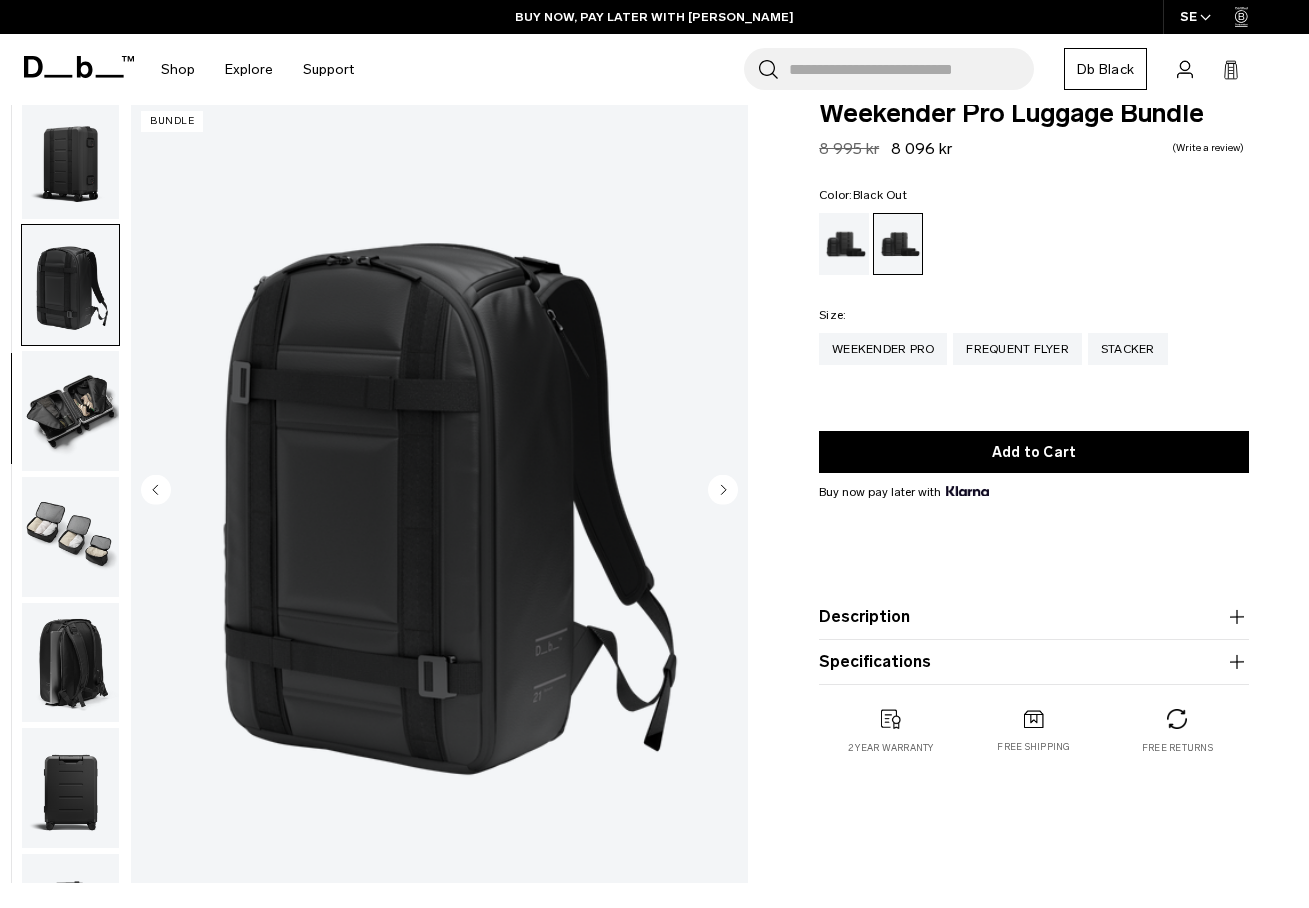 scroll, scrollTop: 359, scrollLeft: 0, axis: vertical 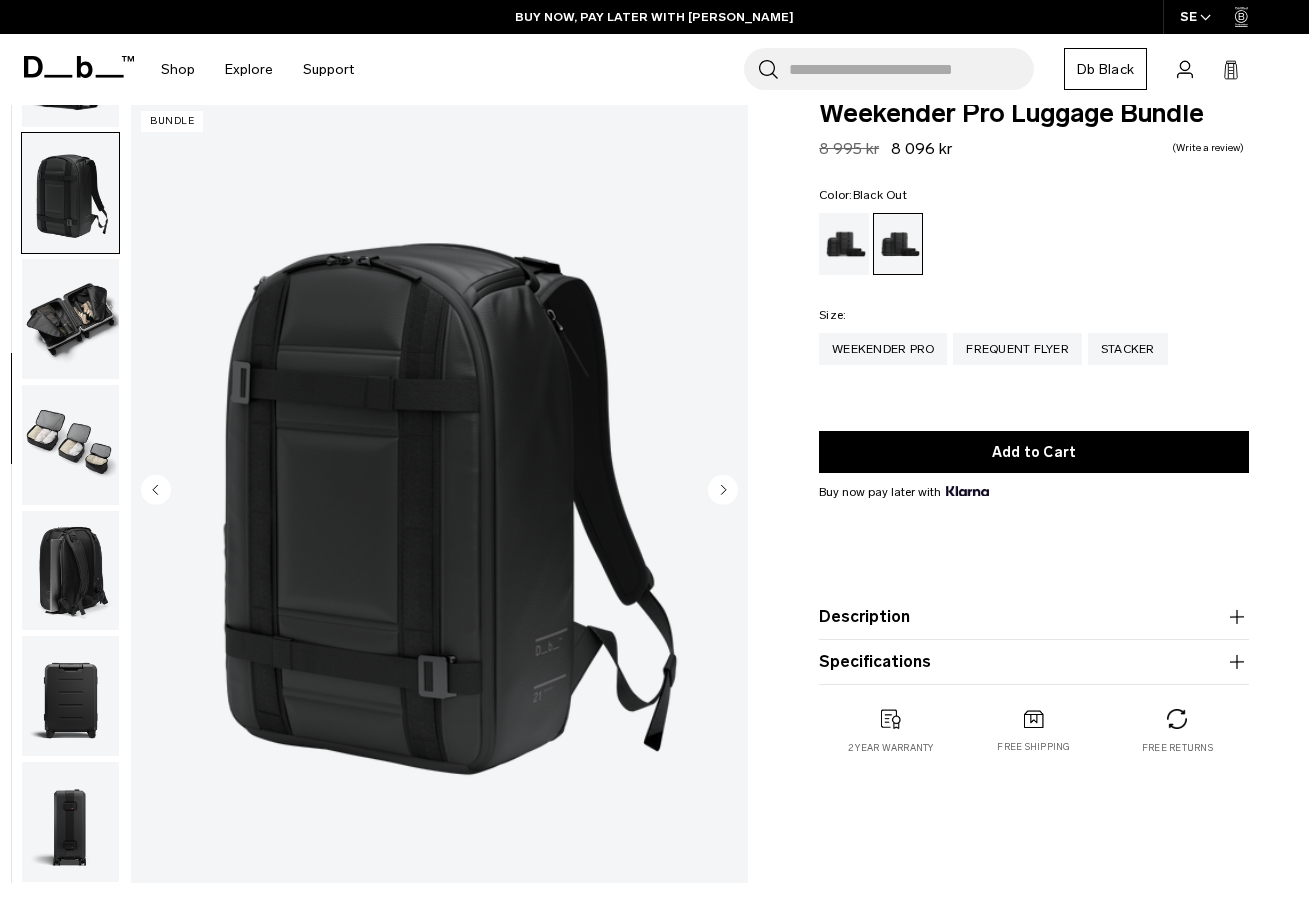 click 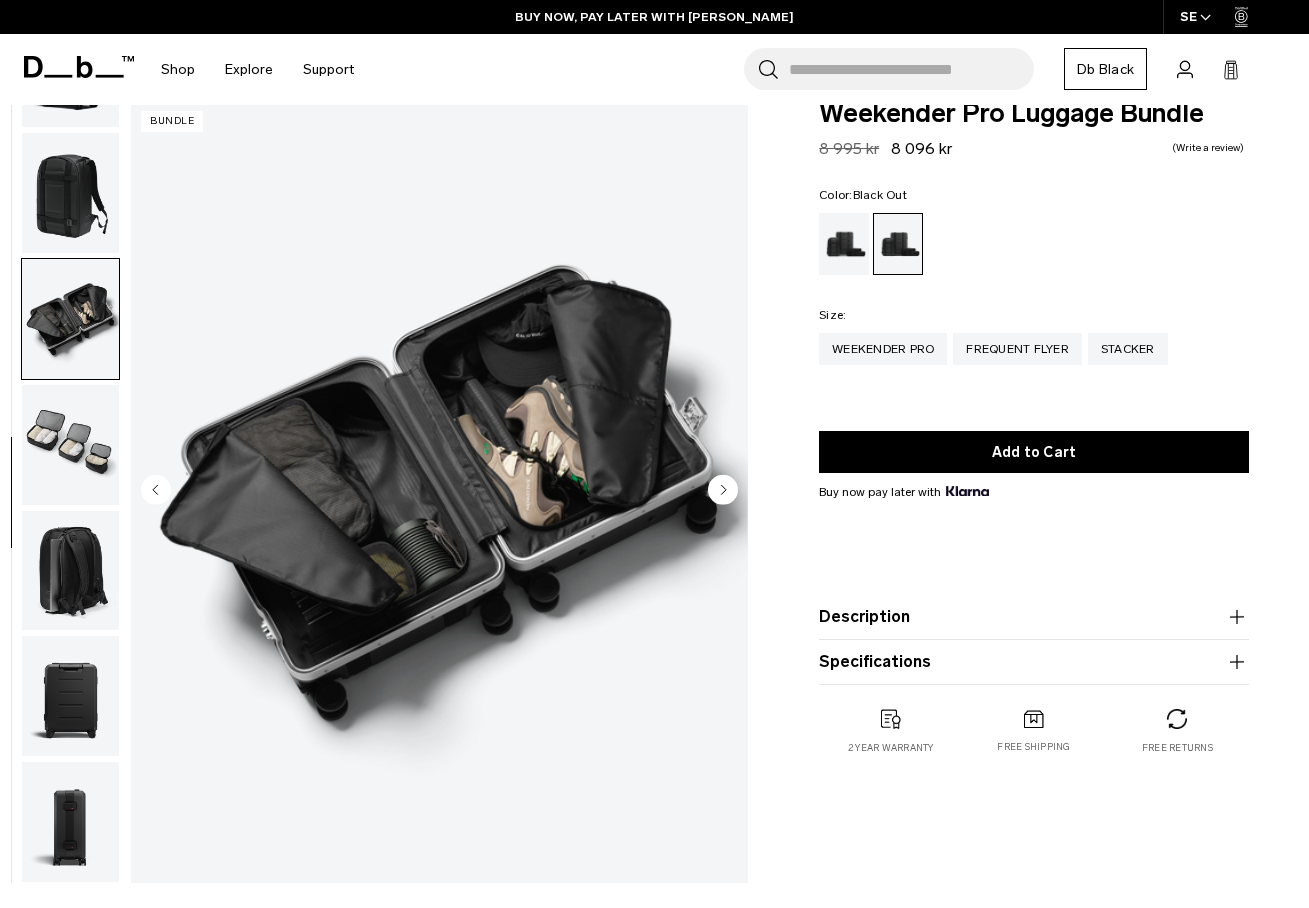 click 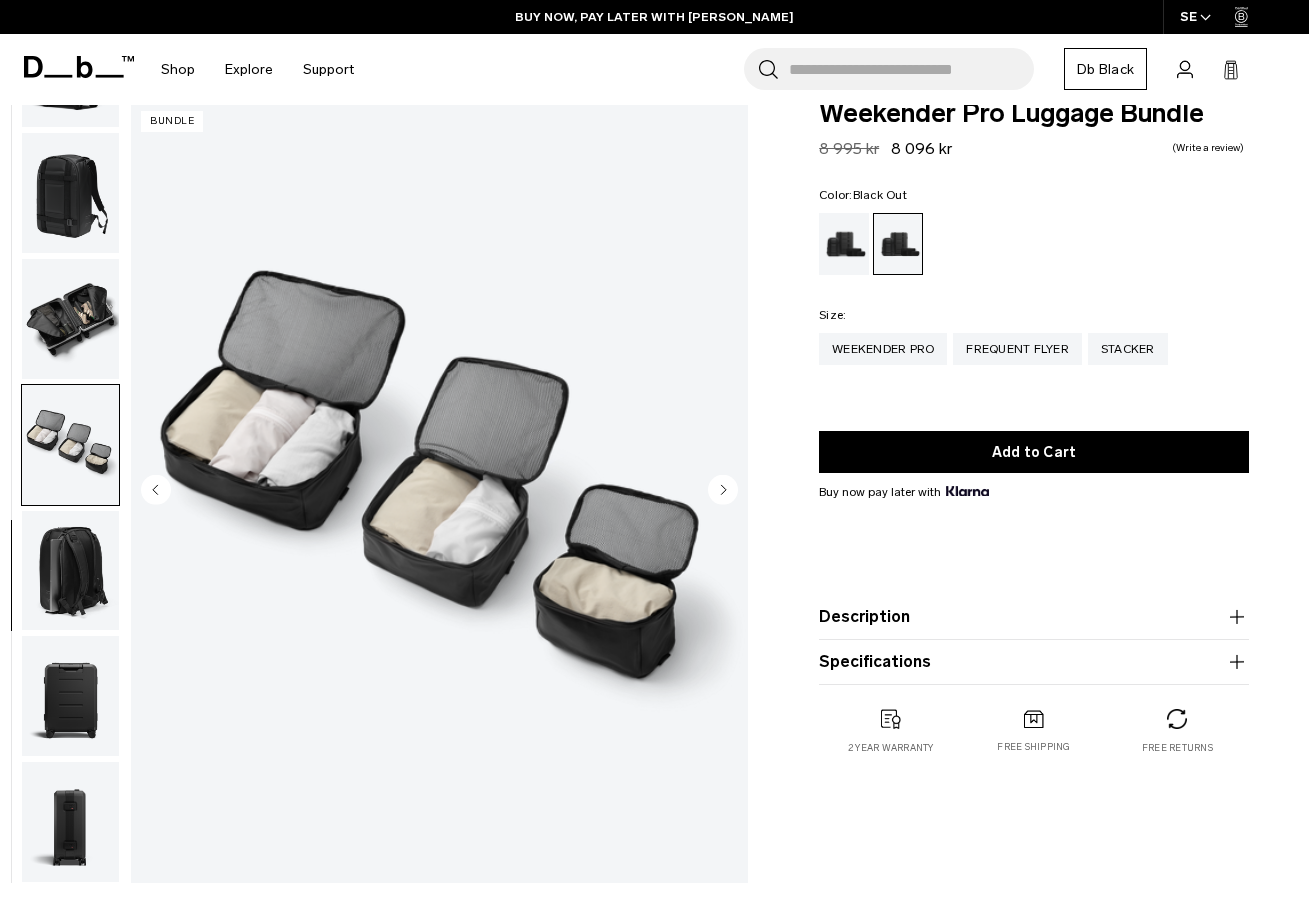 click 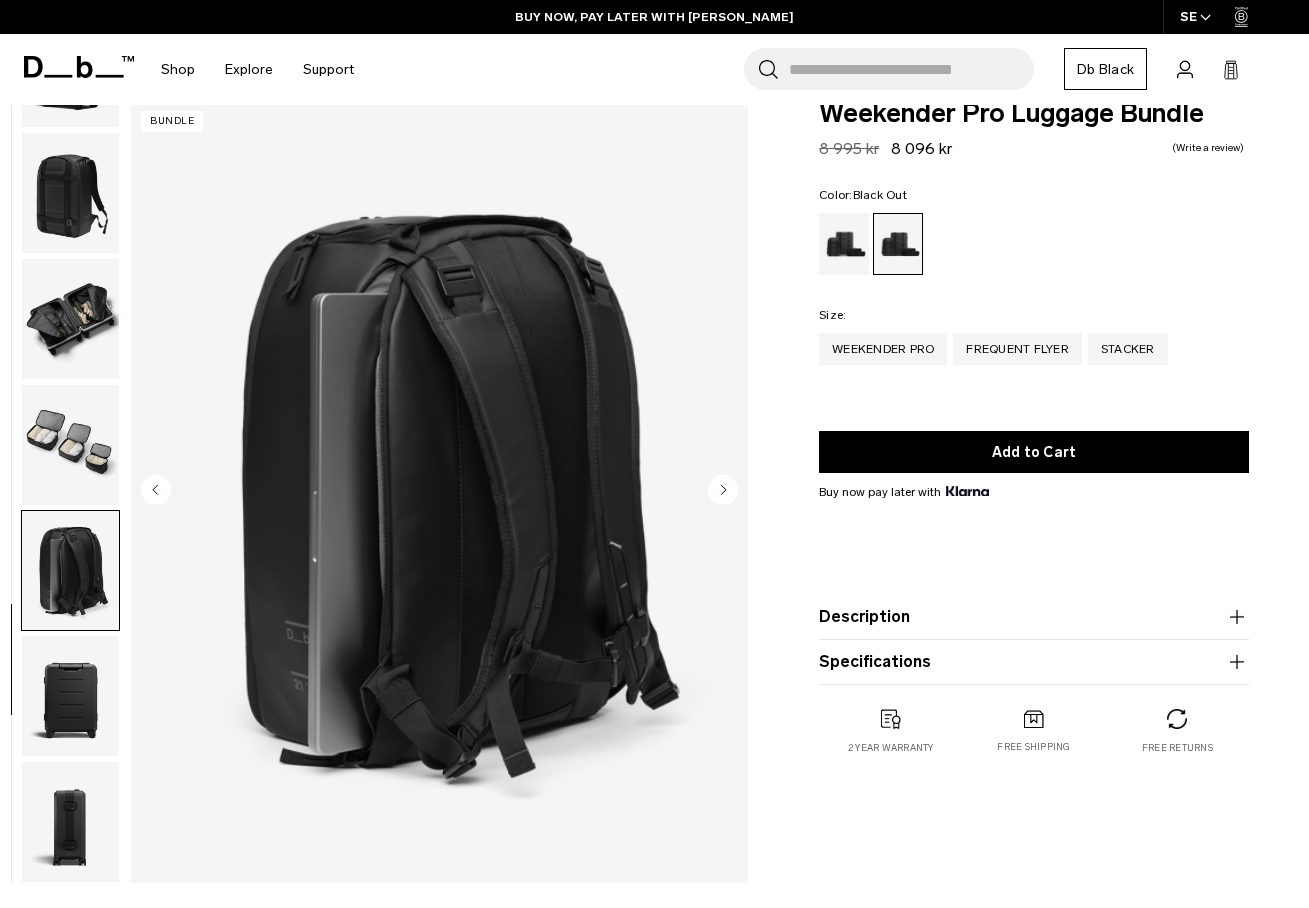 click 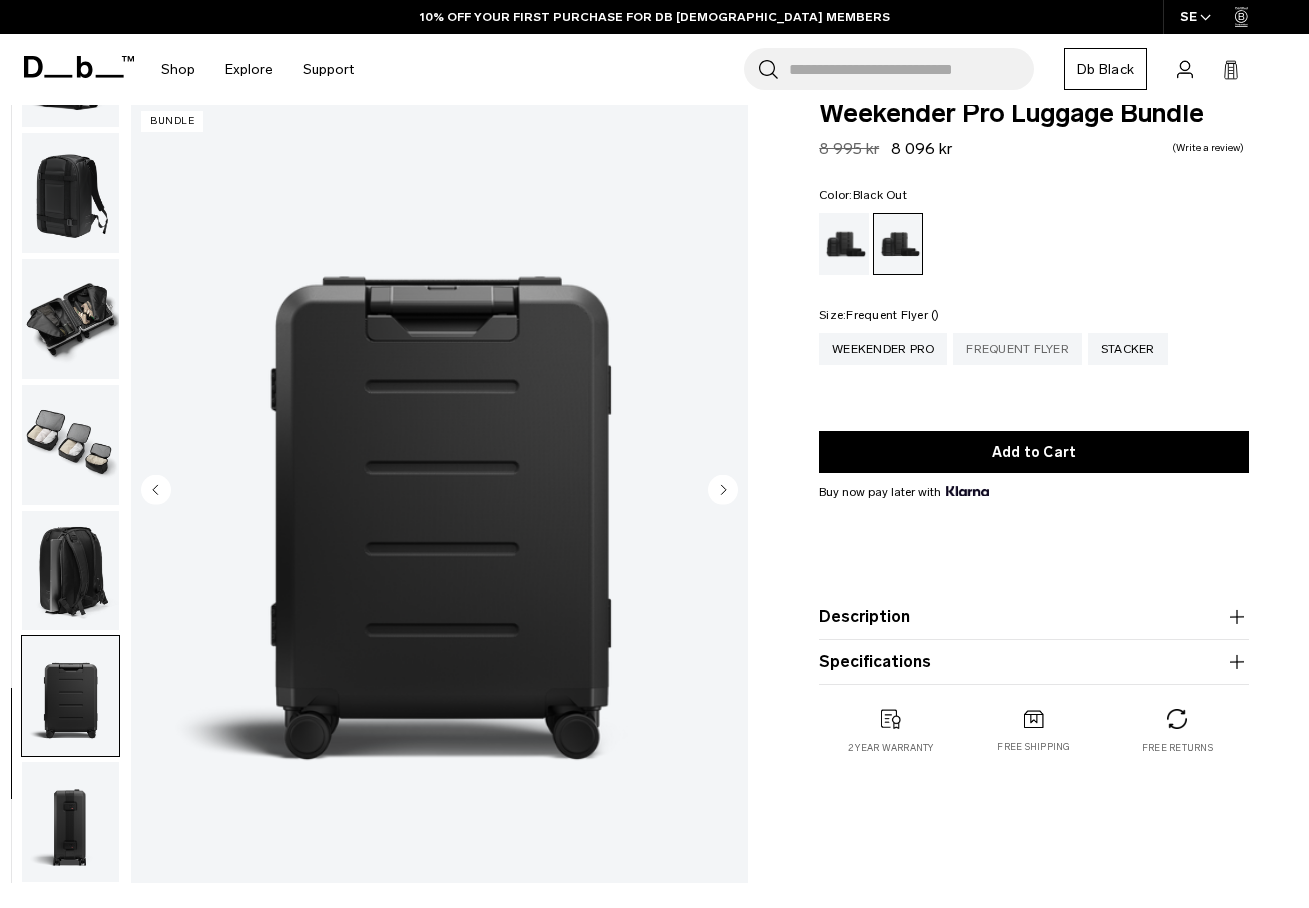 click on "Frequent Flyer" at bounding box center [1017, 349] 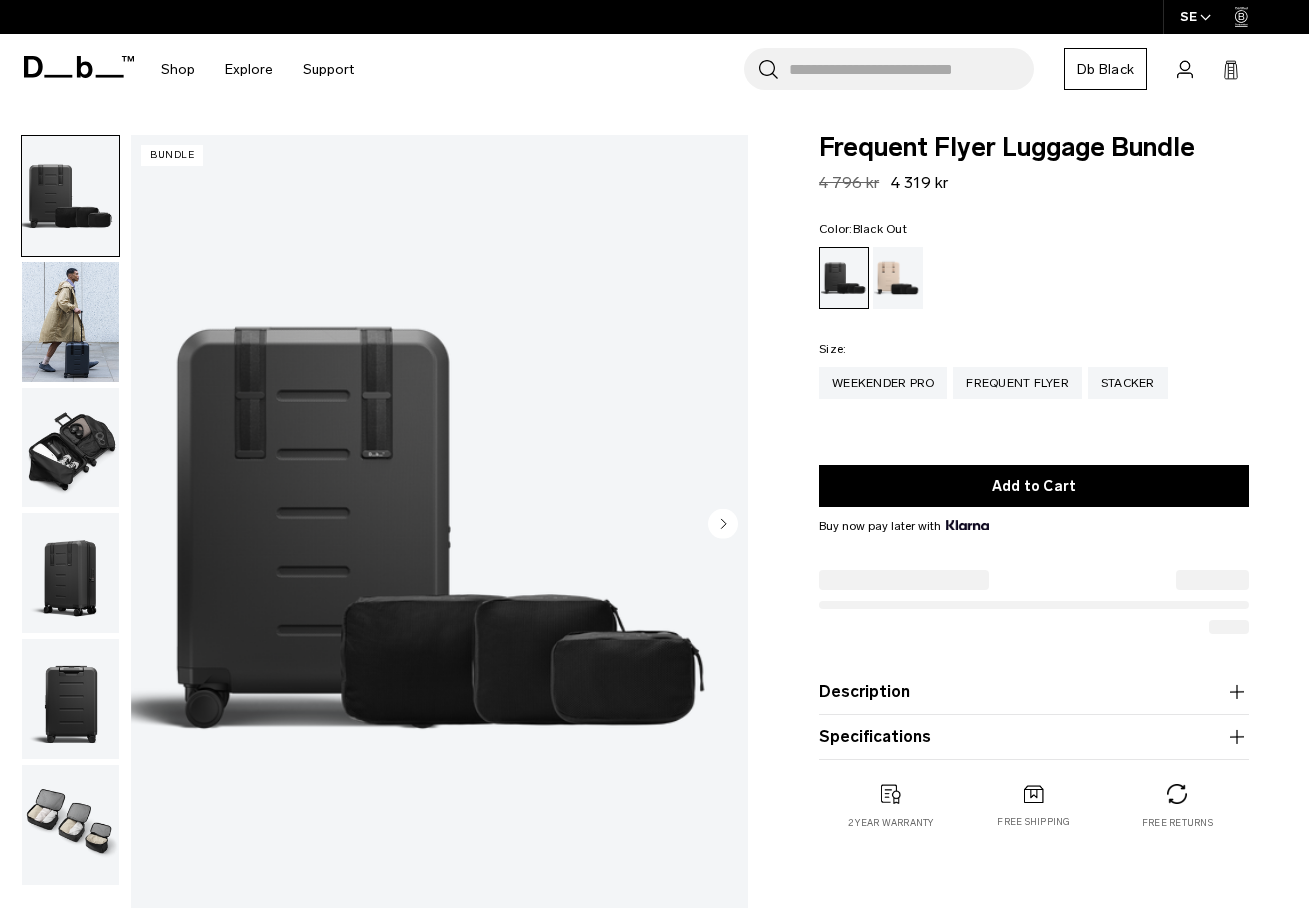 scroll, scrollTop: 0, scrollLeft: 0, axis: both 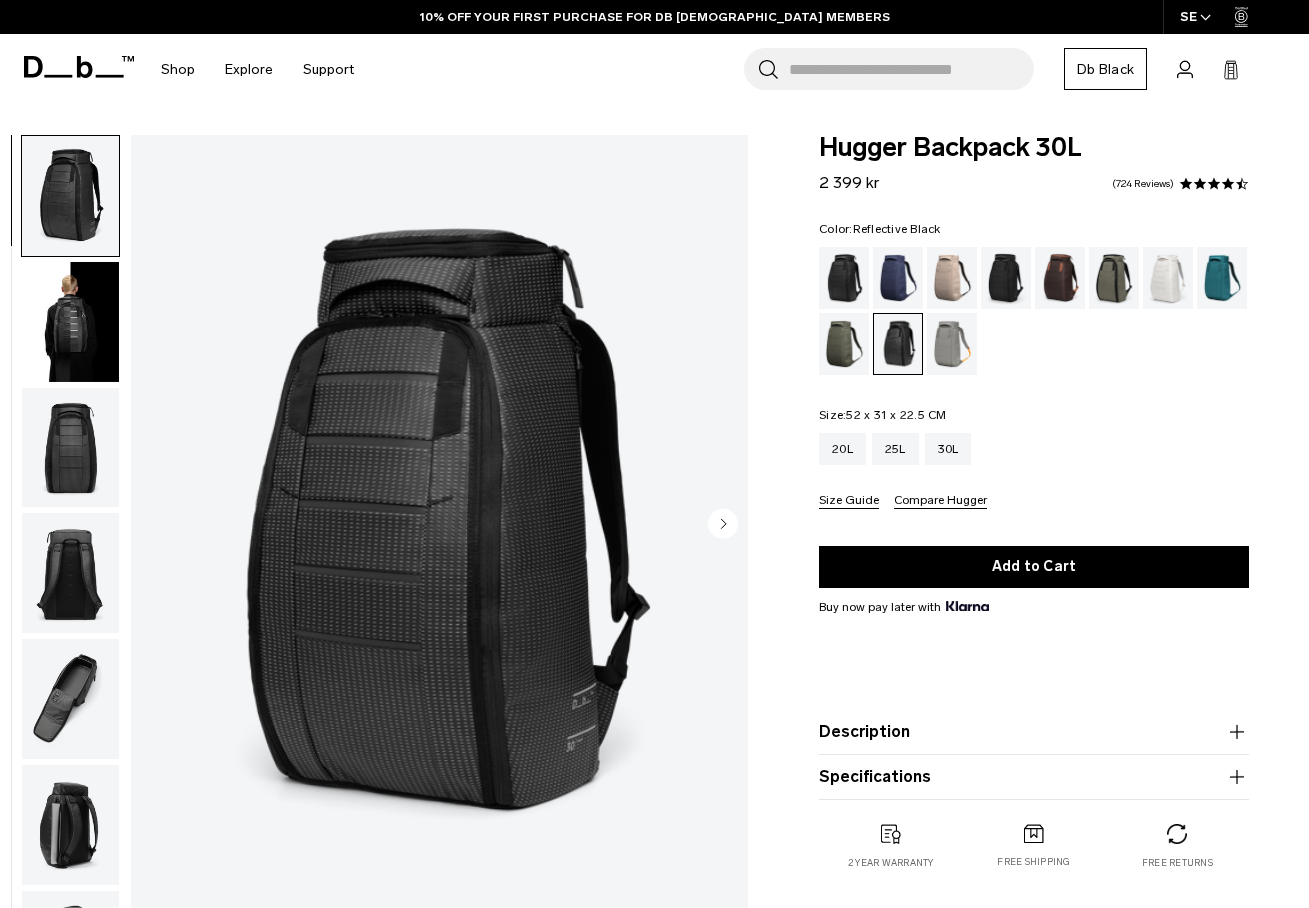 click at bounding box center [70, 322] 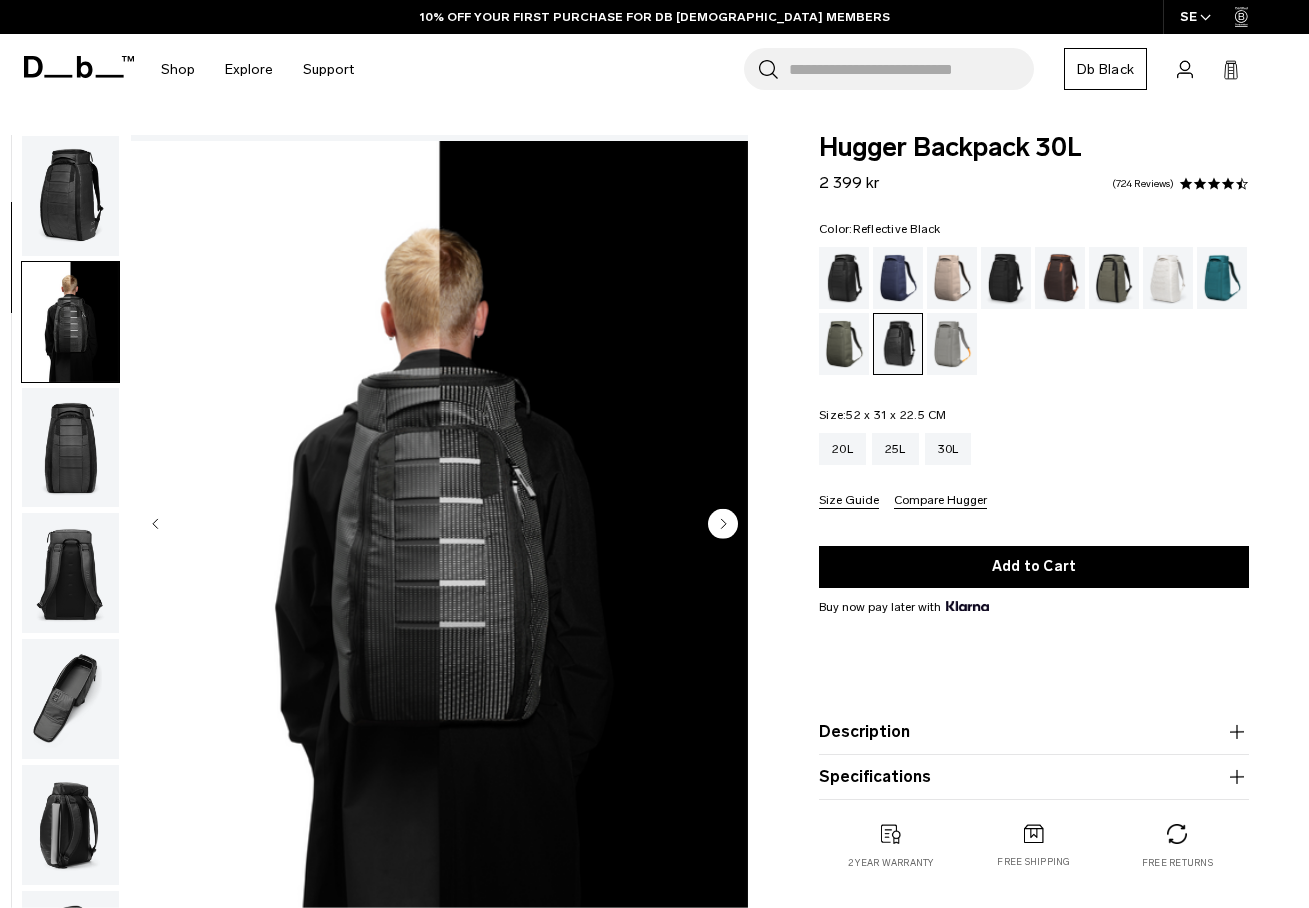 scroll, scrollTop: 127, scrollLeft: 0, axis: vertical 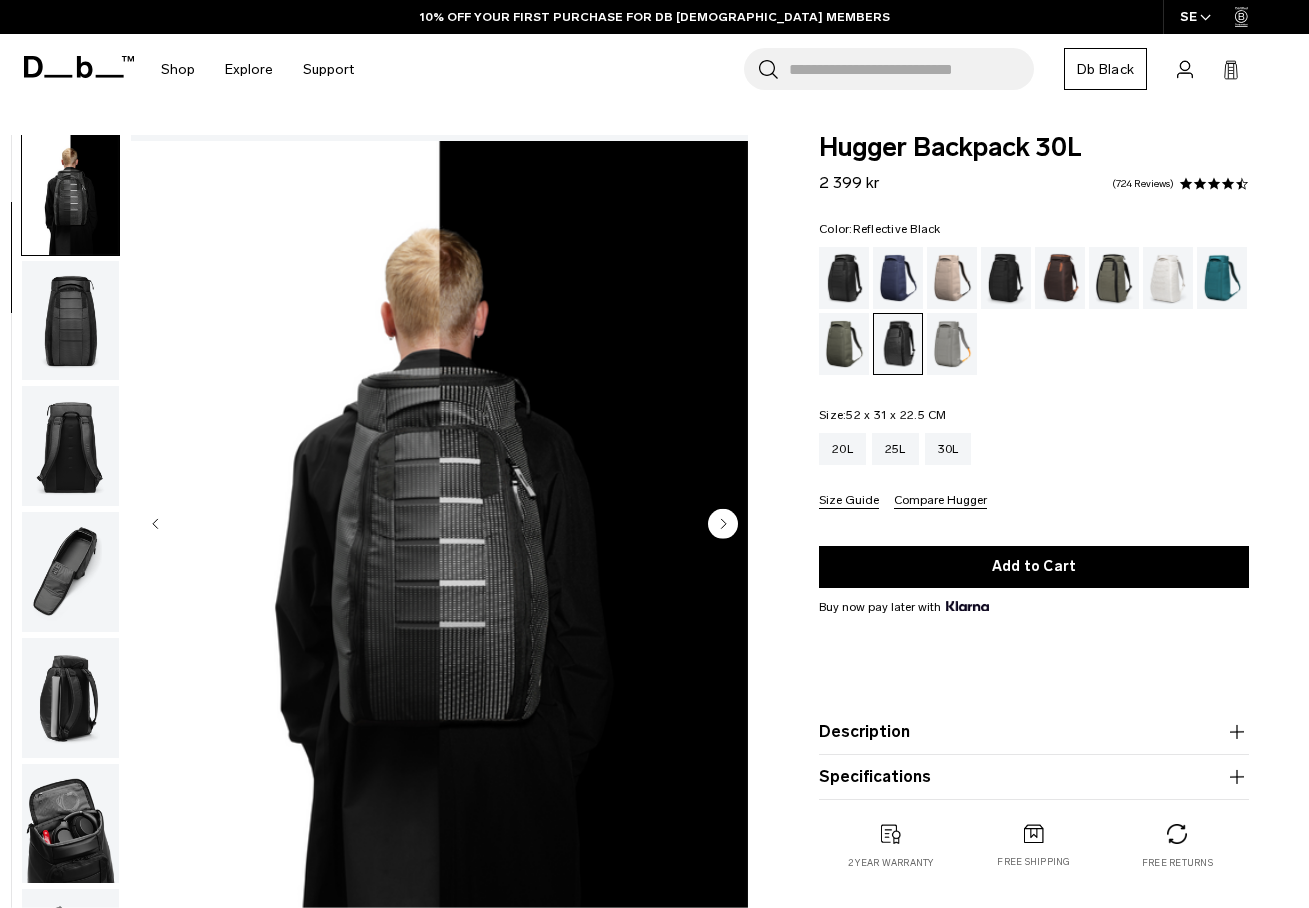 click at bounding box center (70, 321) 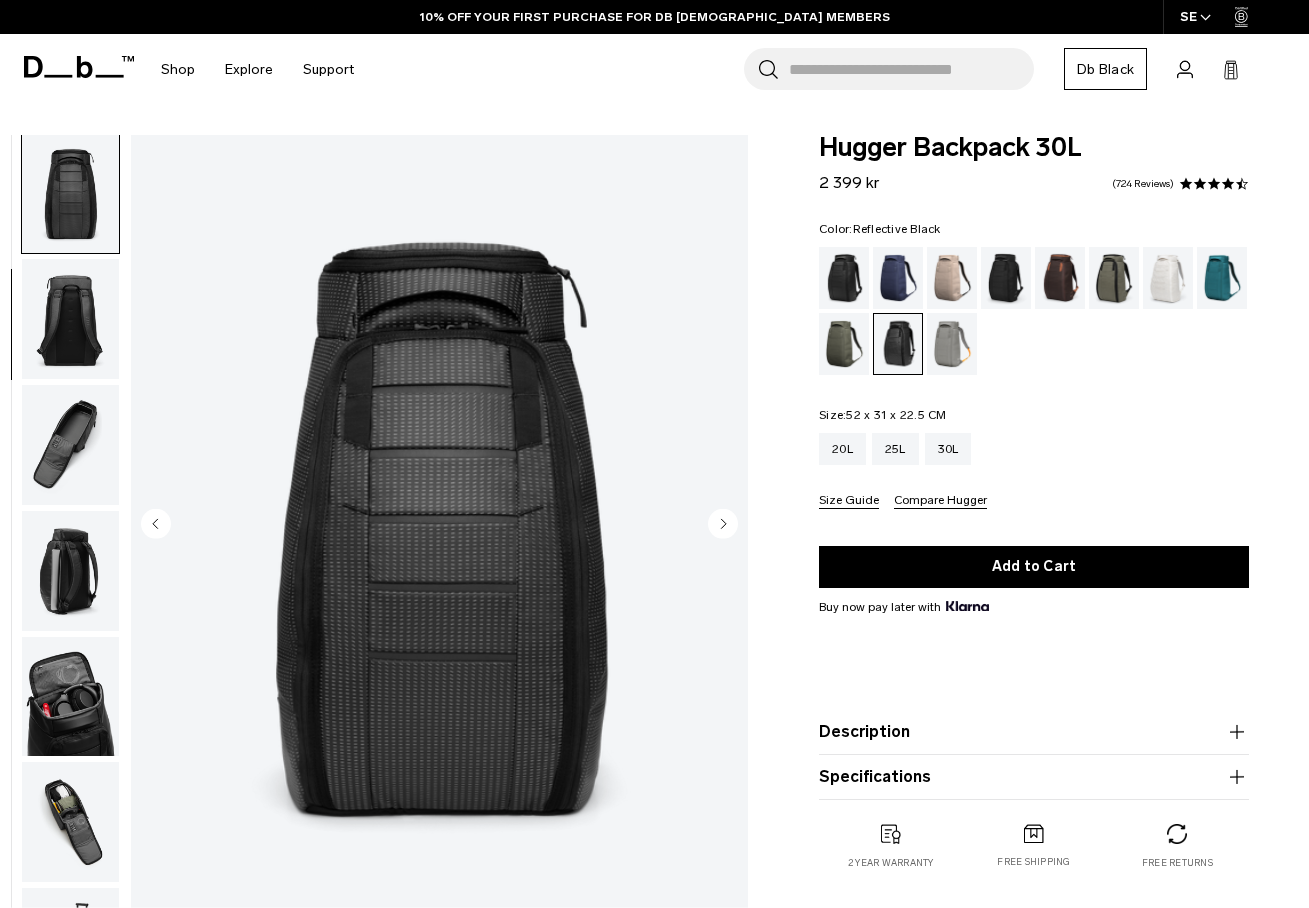click at bounding box center [70, 319] 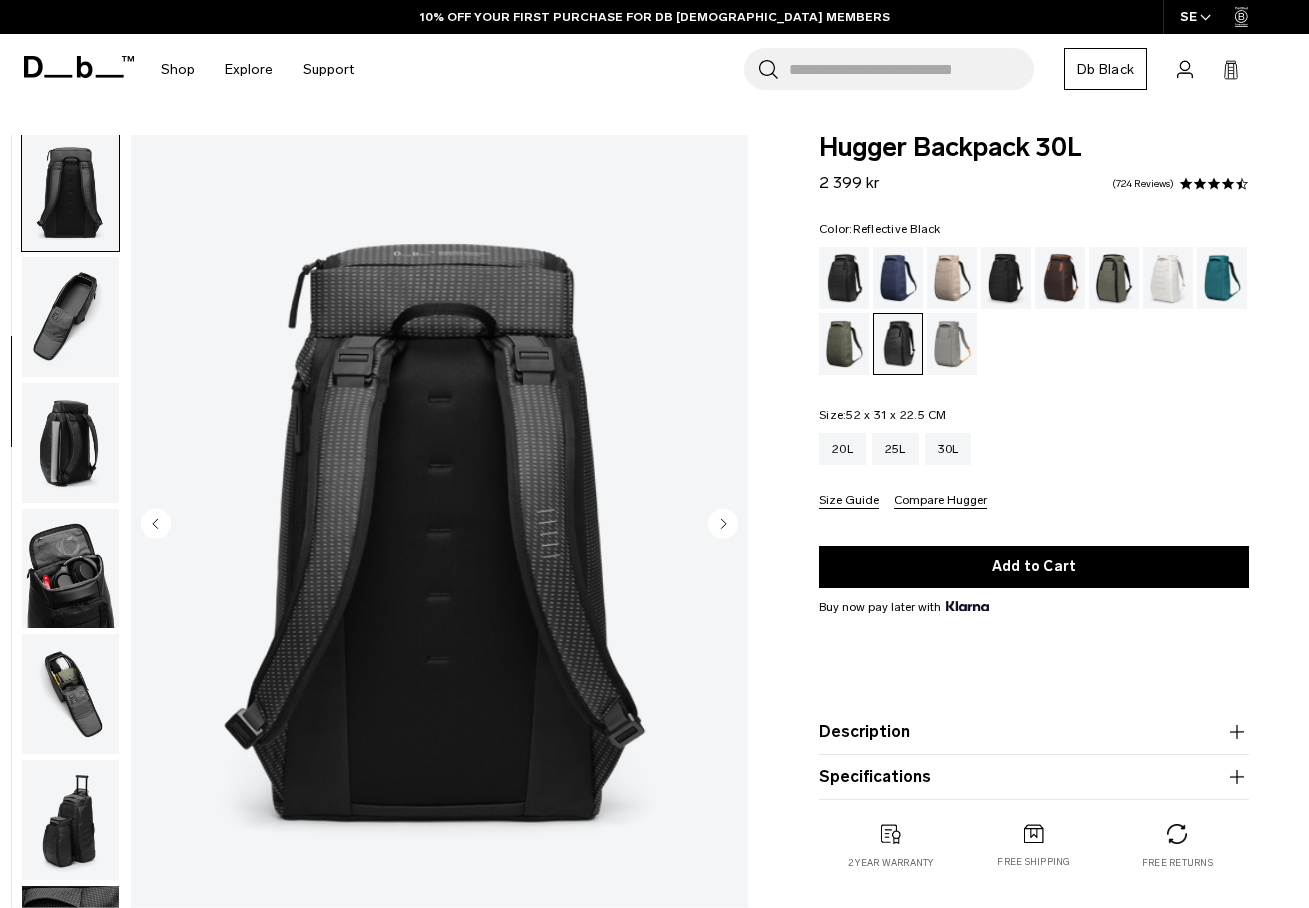 click at bounding box center [70, 317] 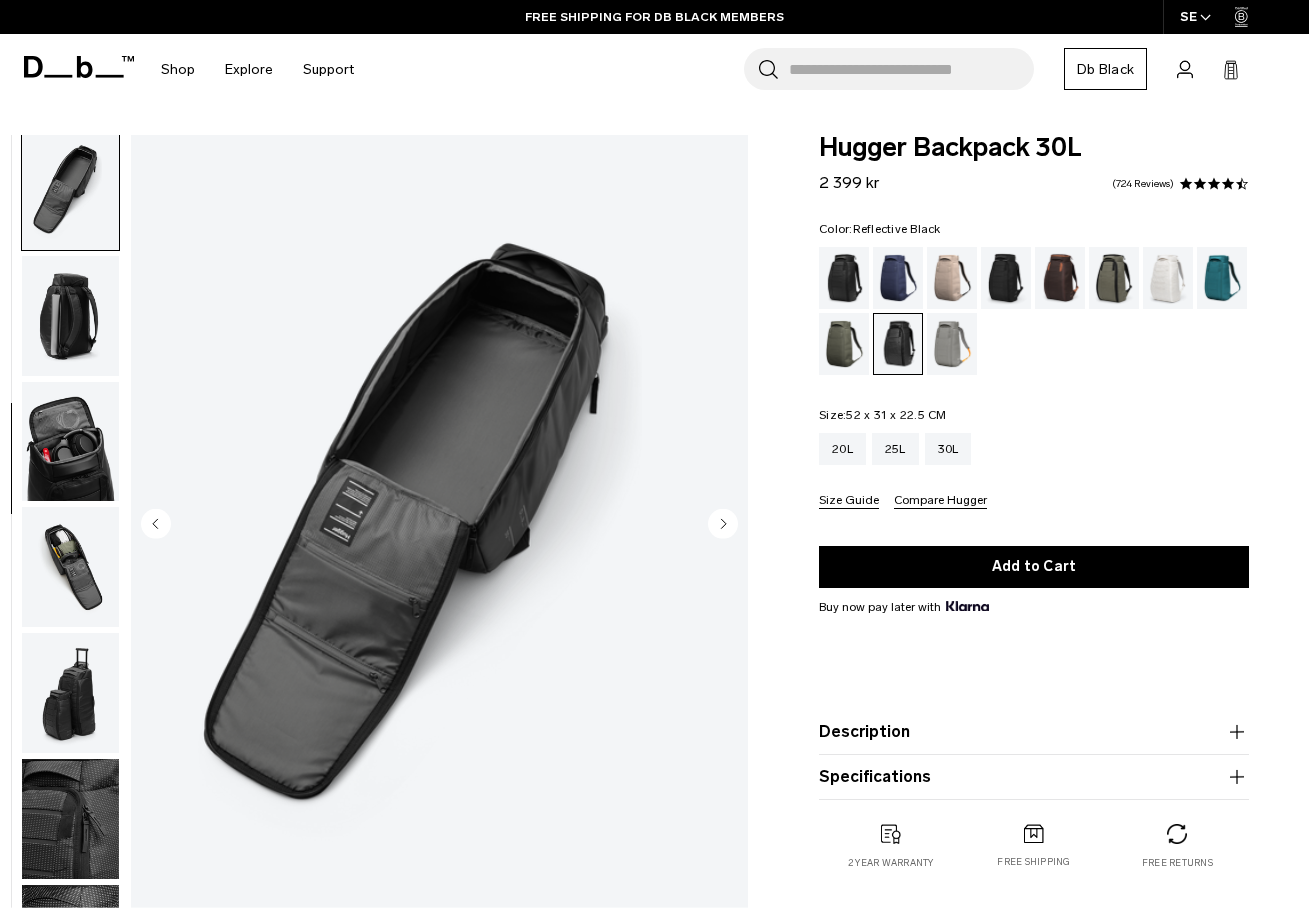 scroll, scrollTop: 509, scrollLeft: 0, axis: vertical 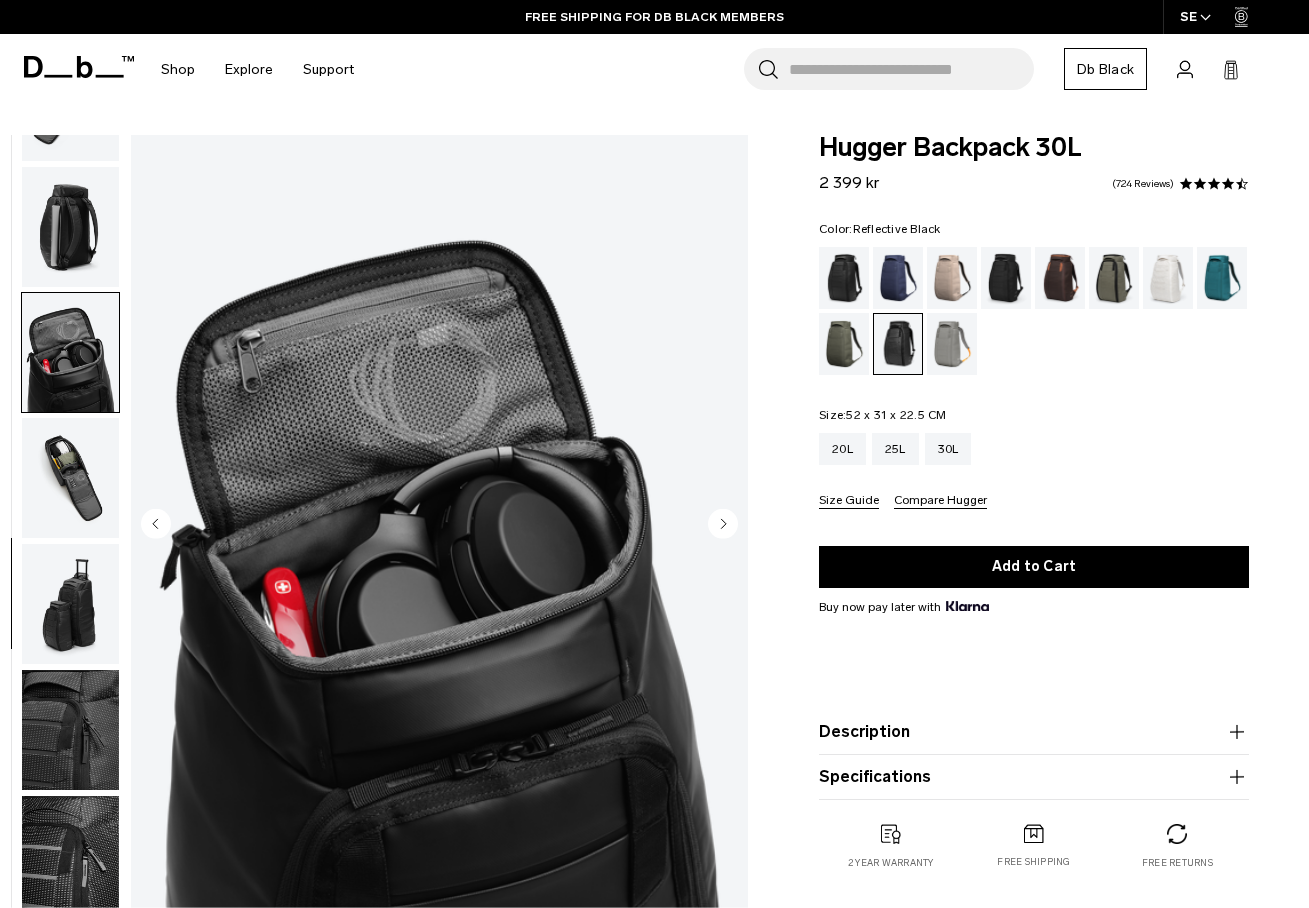 click at bounding box center (70, 353) 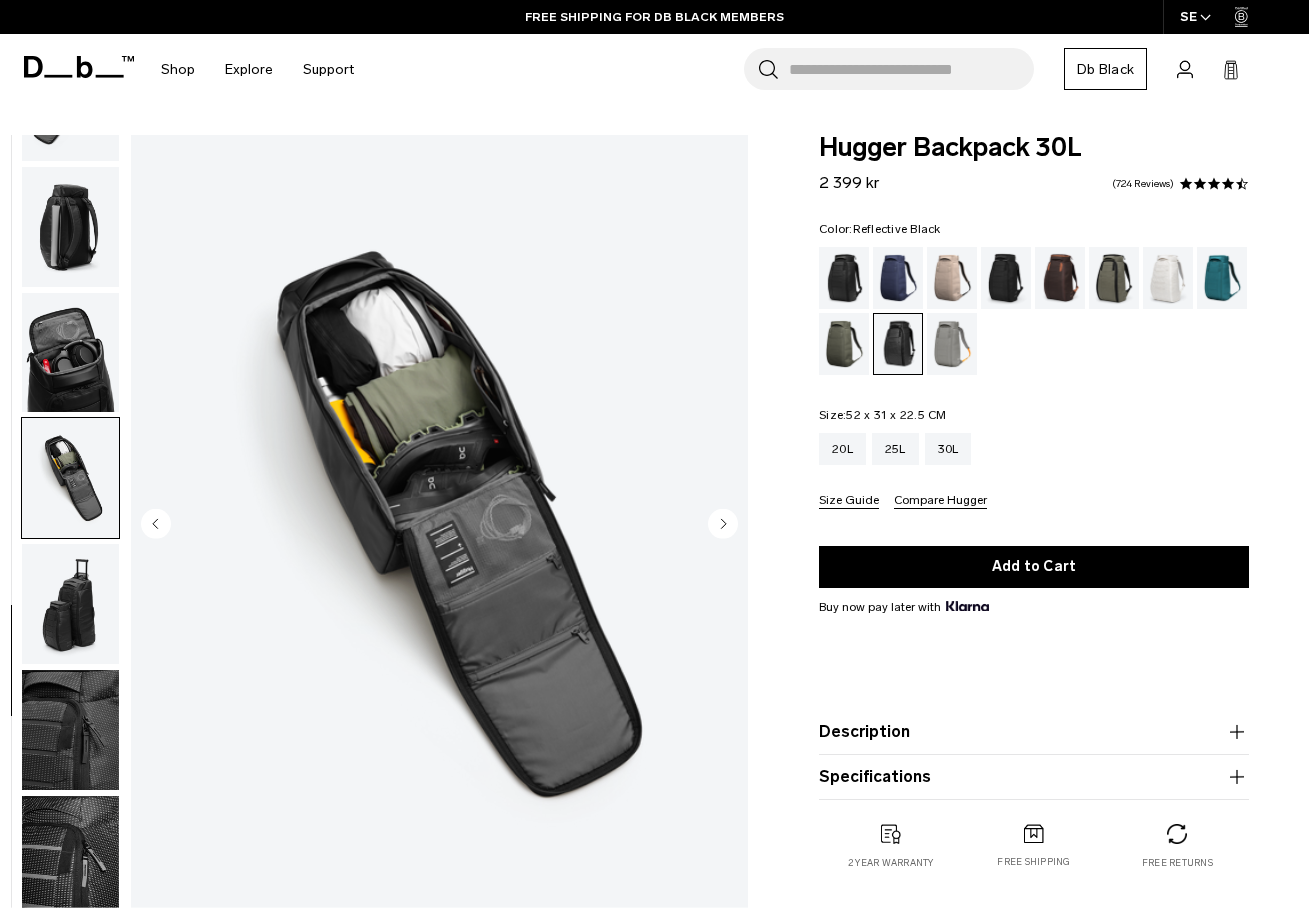 click at bounding box center [70, 604] 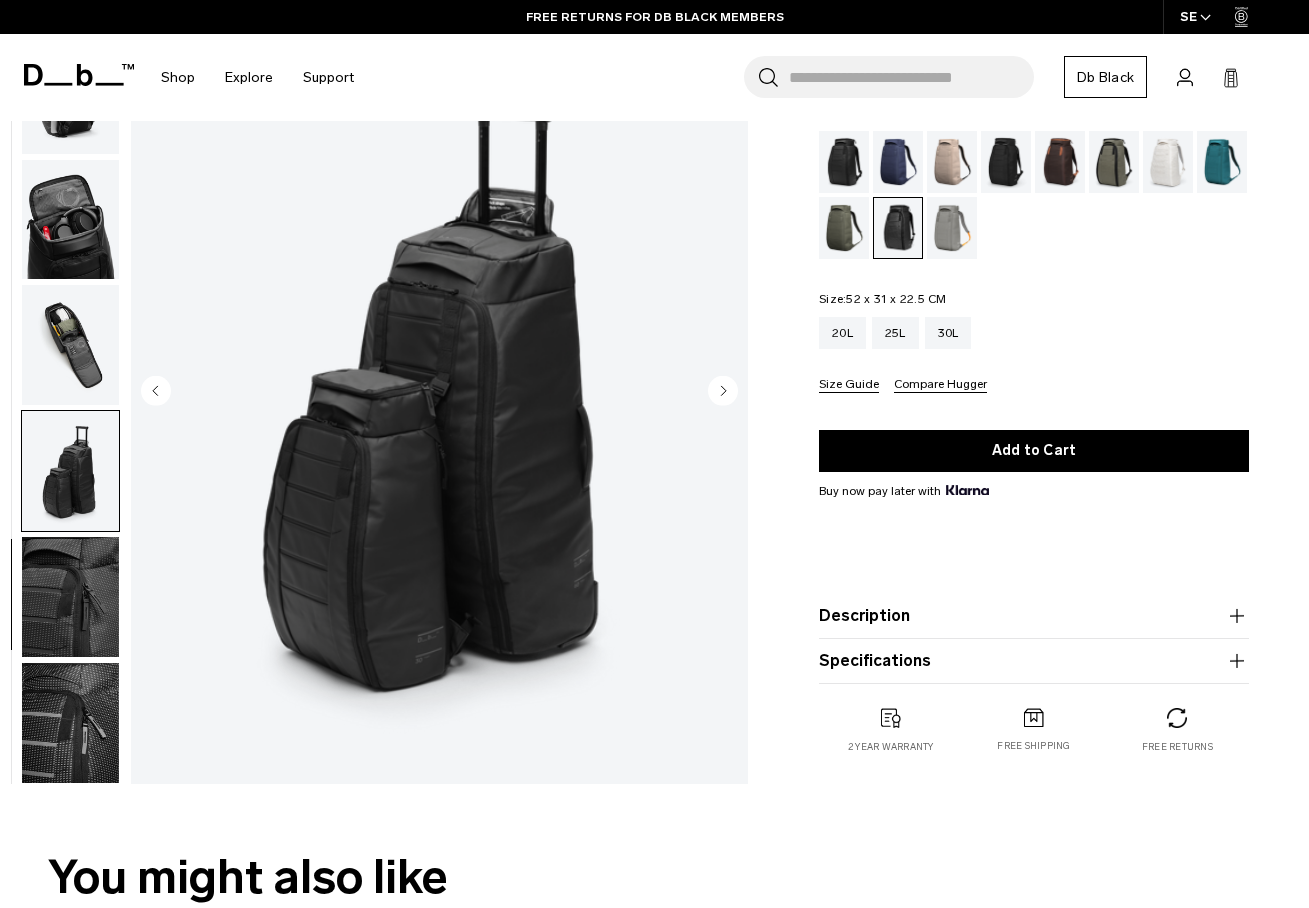 scroll, scrollTop: 148, scrollLeft: 0, axis: vertical 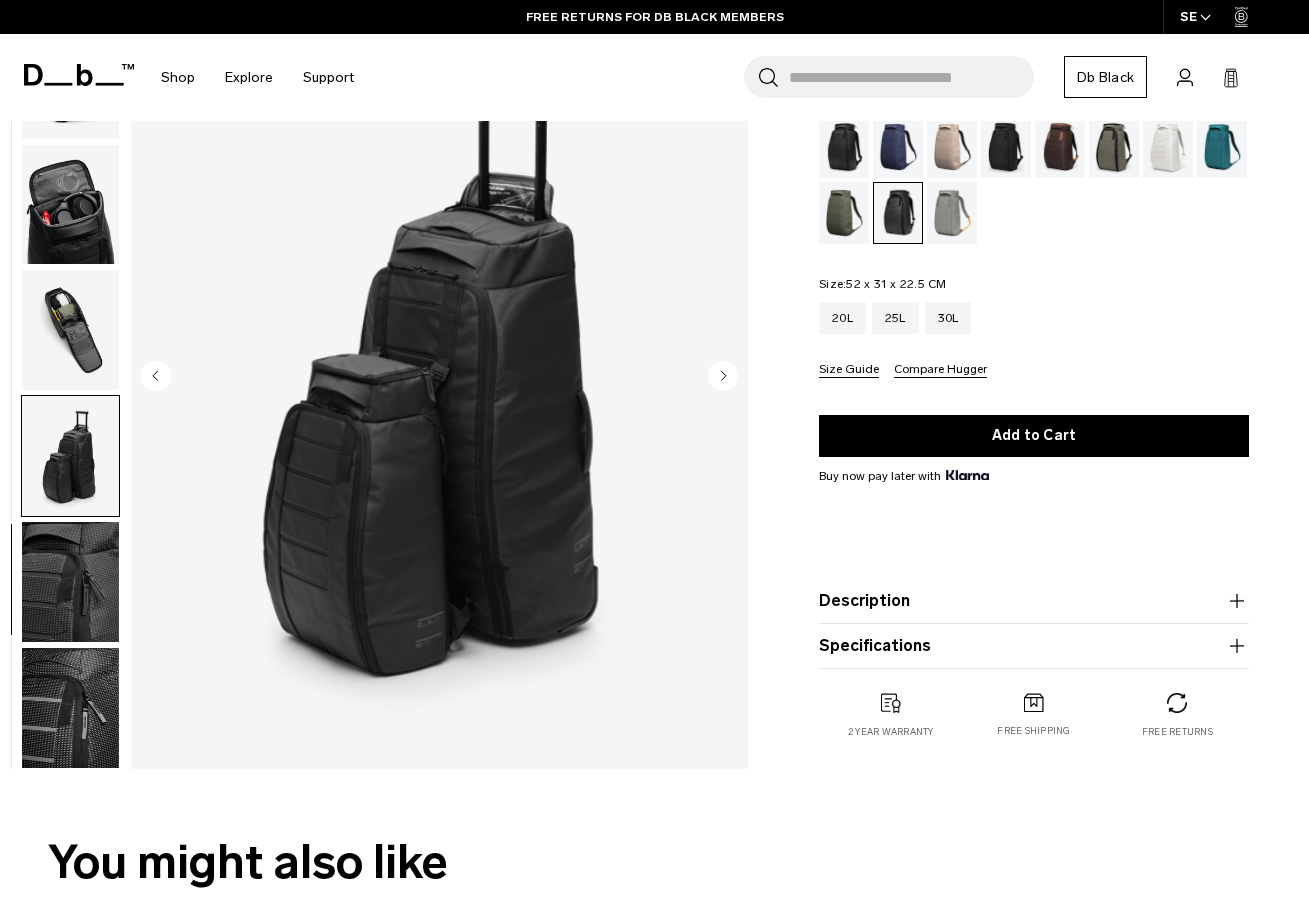 click at bounding box center (70, 582) 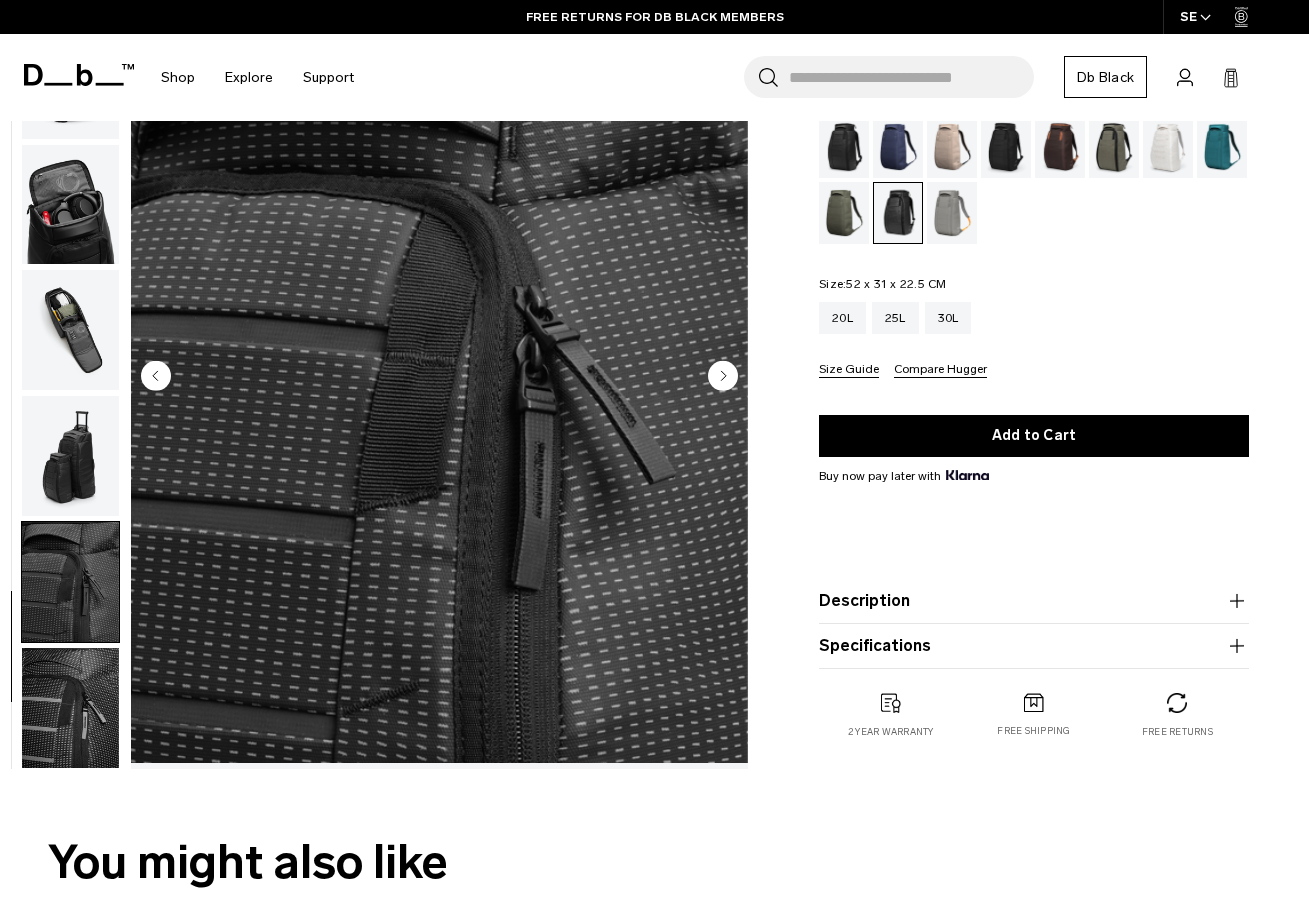 click at bounding box center (70, 708) 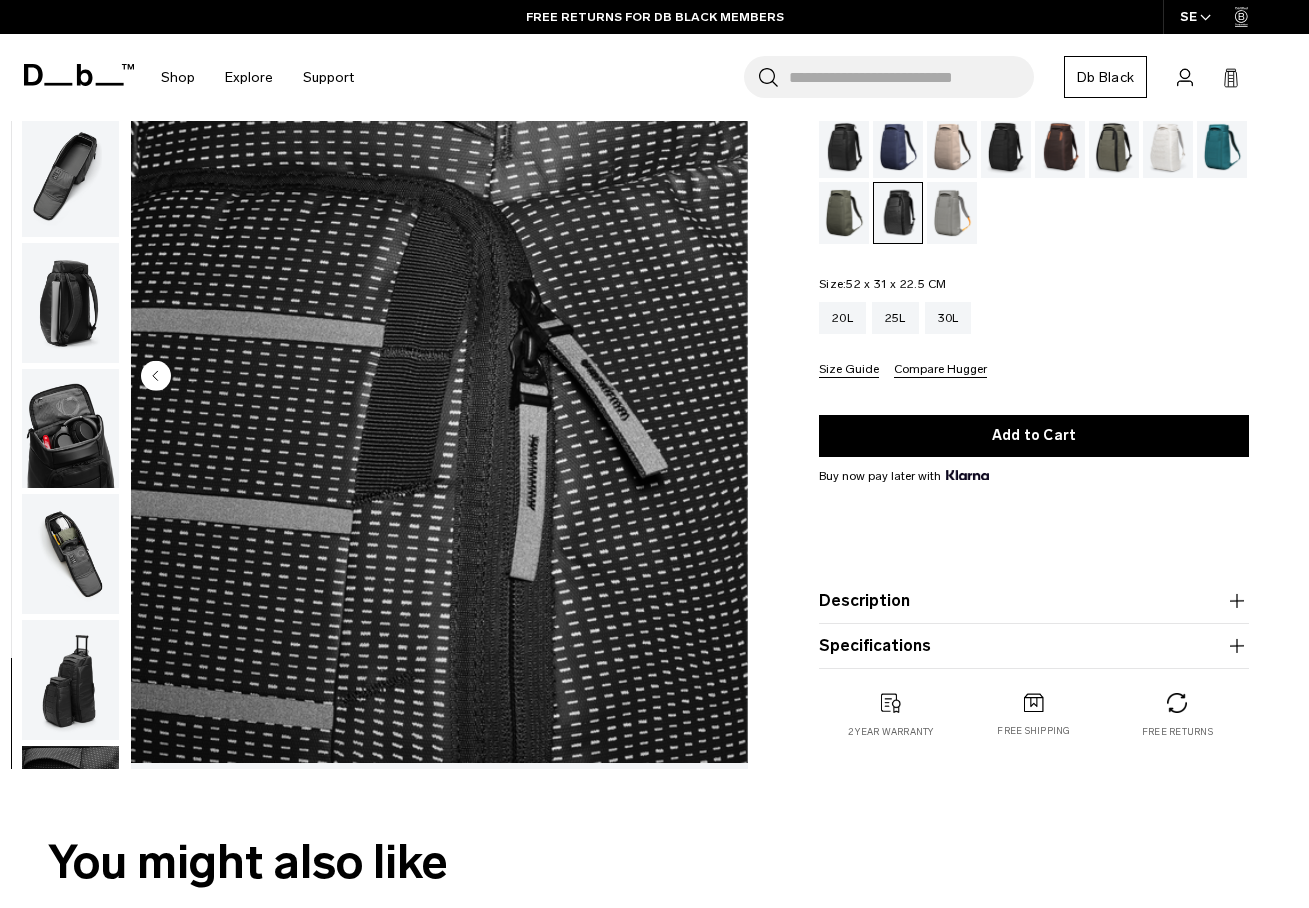 click at bounding box center (70, 177) 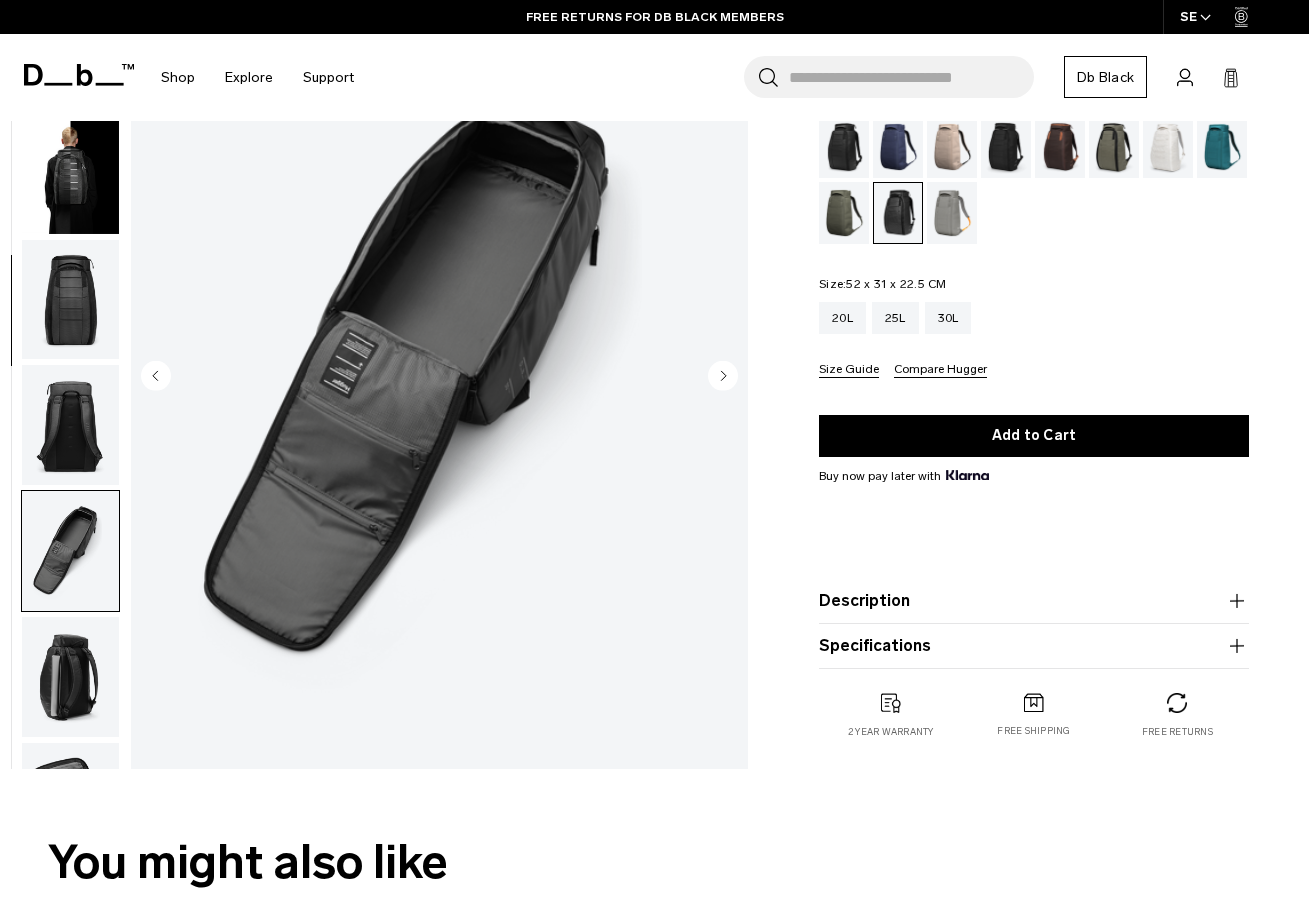 scroll, scrollTop: 0, scrollLeft: 0, axis: both 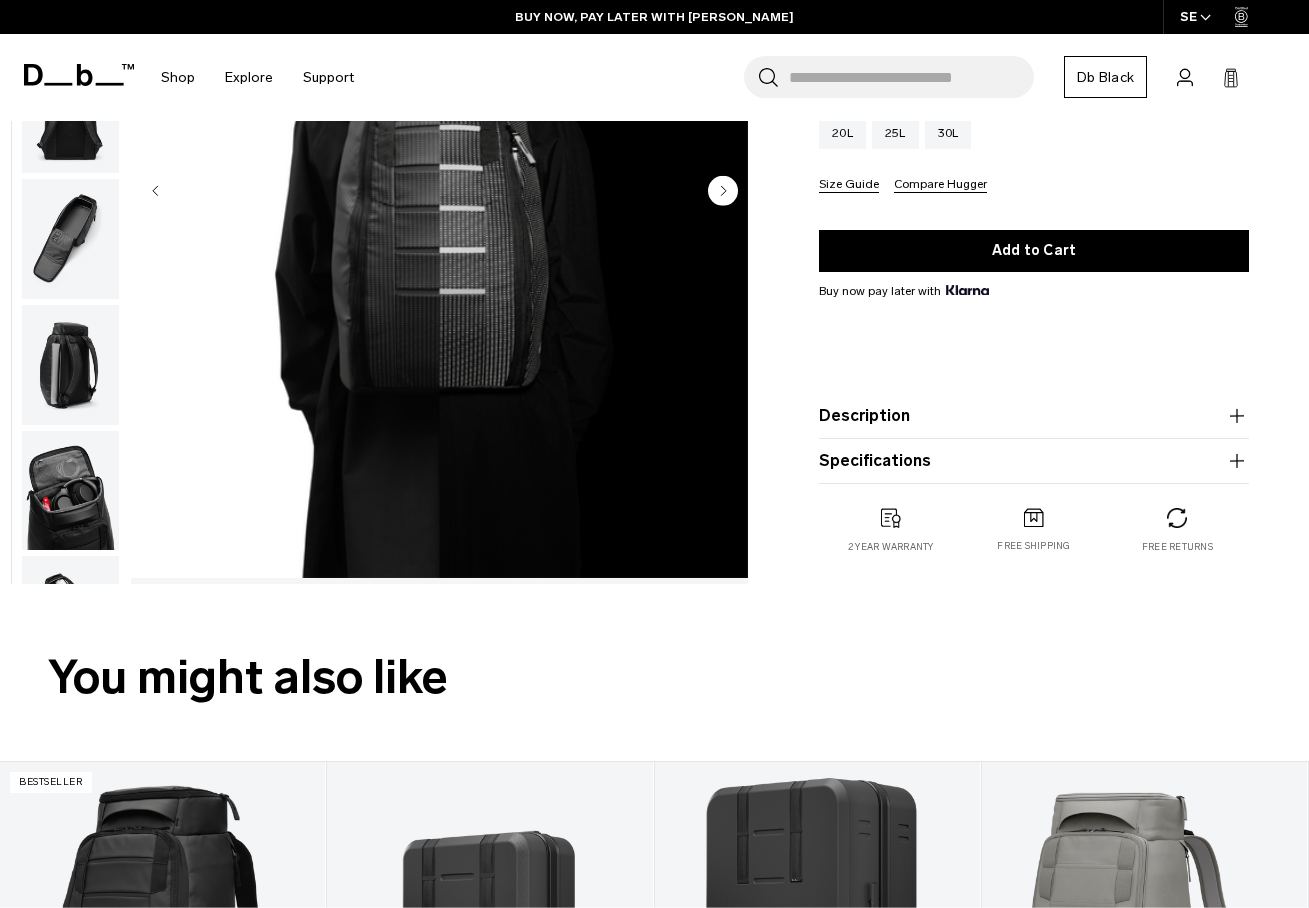 click 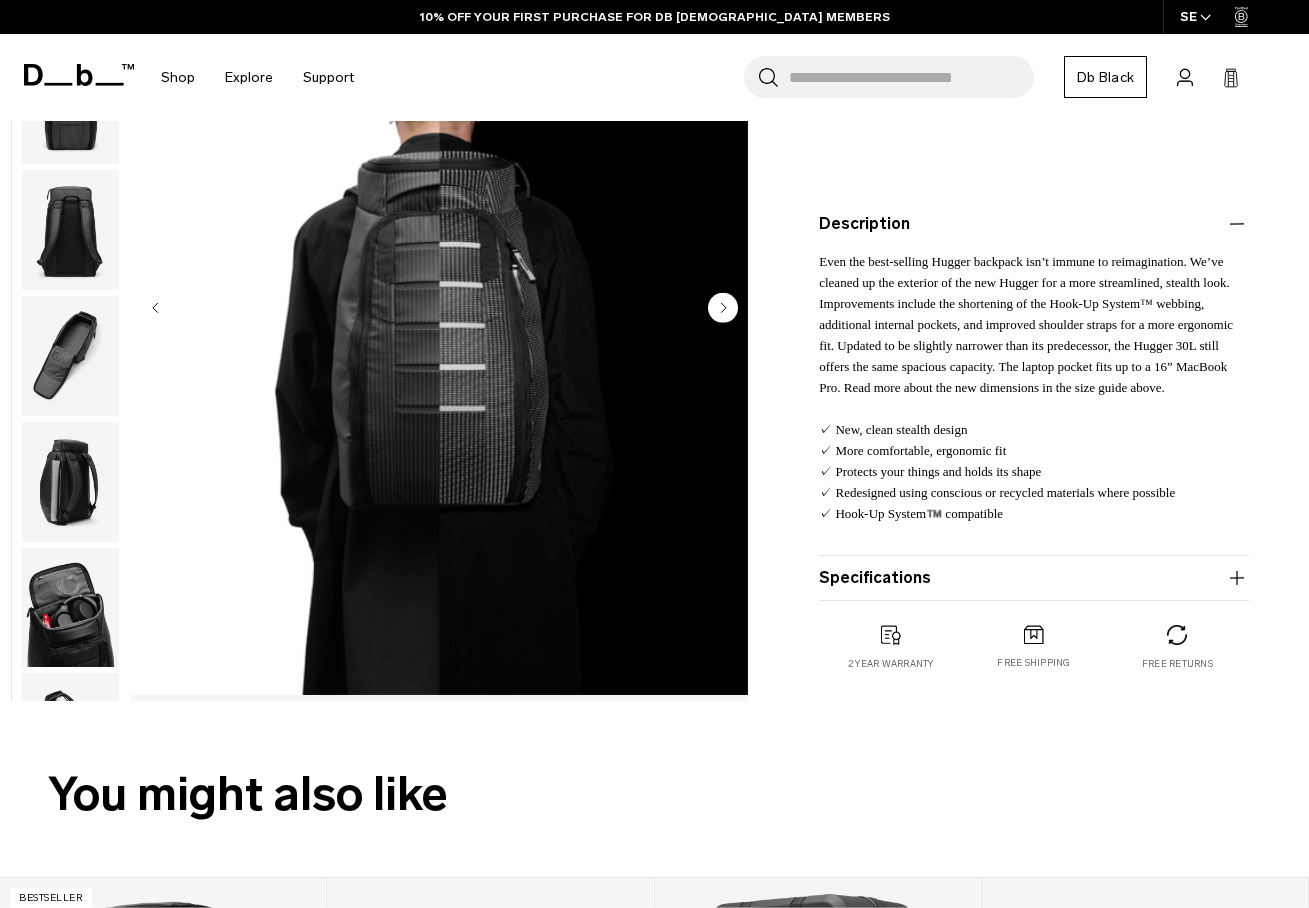 scroll, scrollTop: 527, scrollLeft: 0, axis: vertical 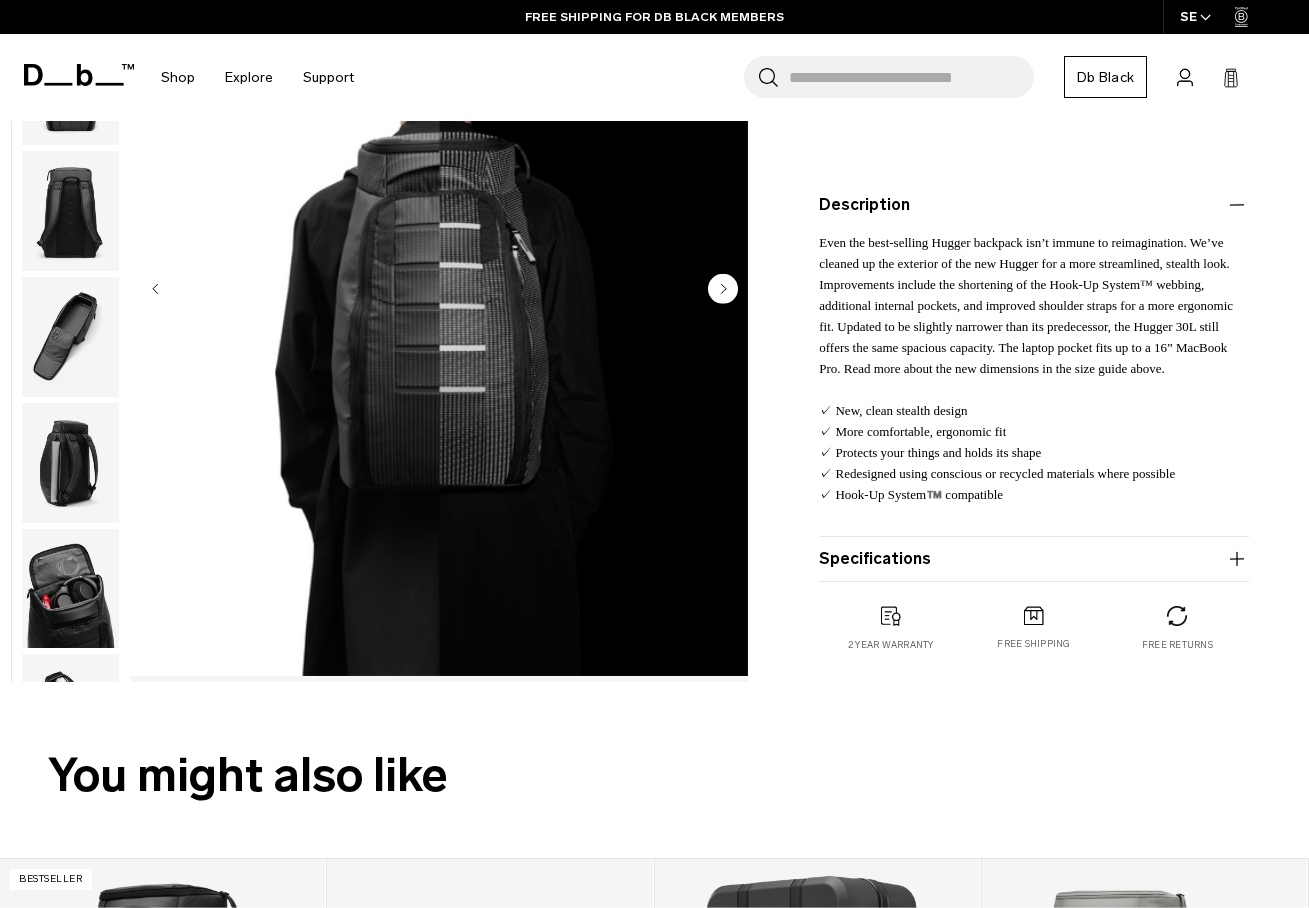 click 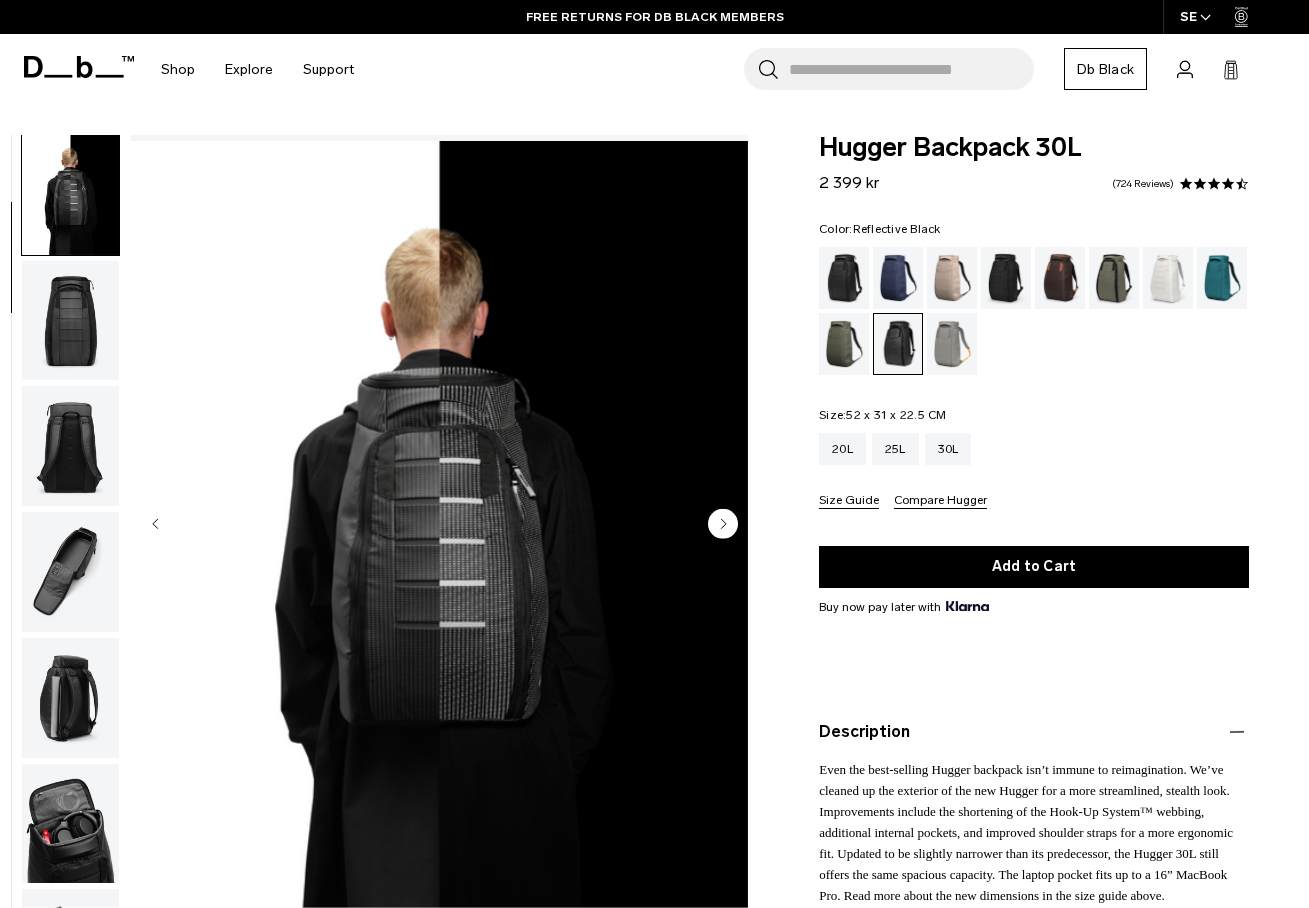scroll, scrollTop: 0, scrollLeft: 0, axis: both 